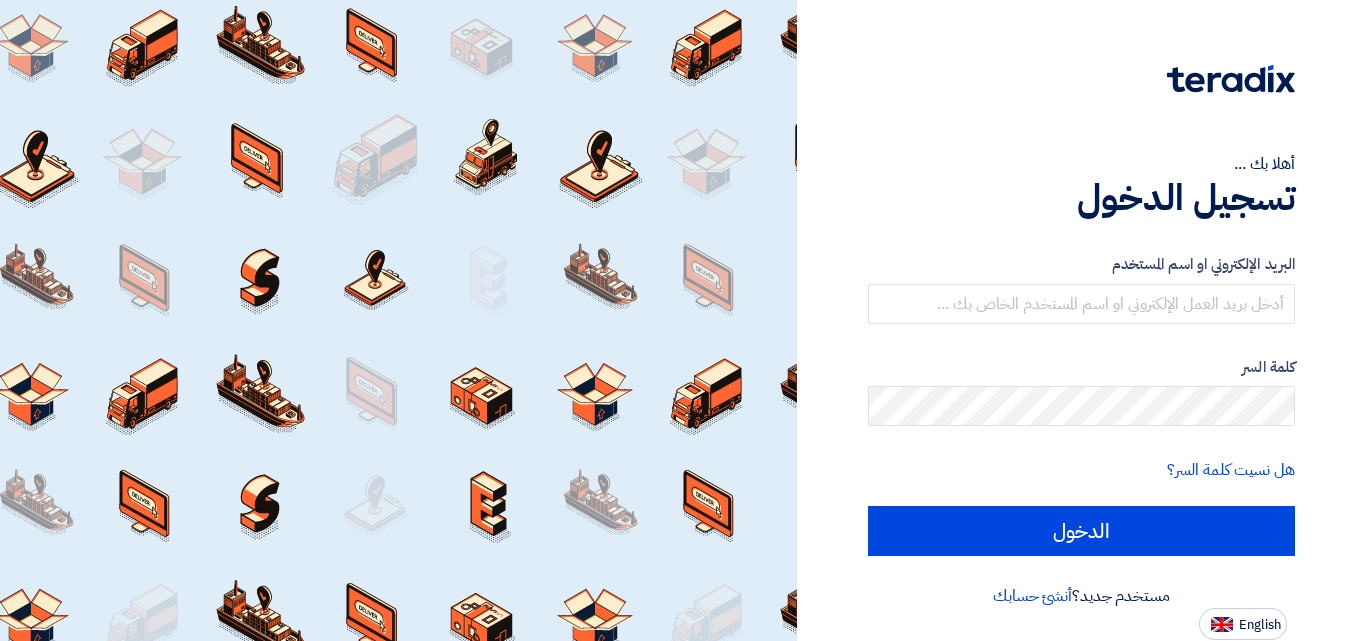 scroll, scrollTop: 0, scrollLeft: 0, axis: both 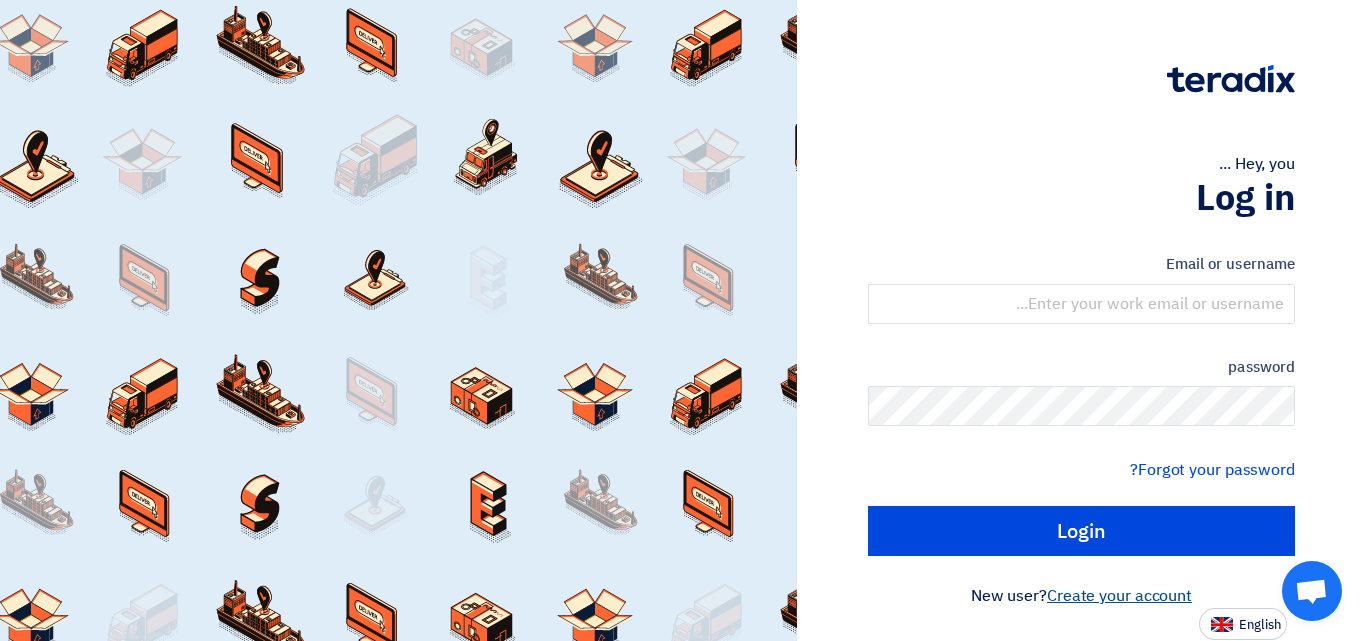 click on "Create your account" 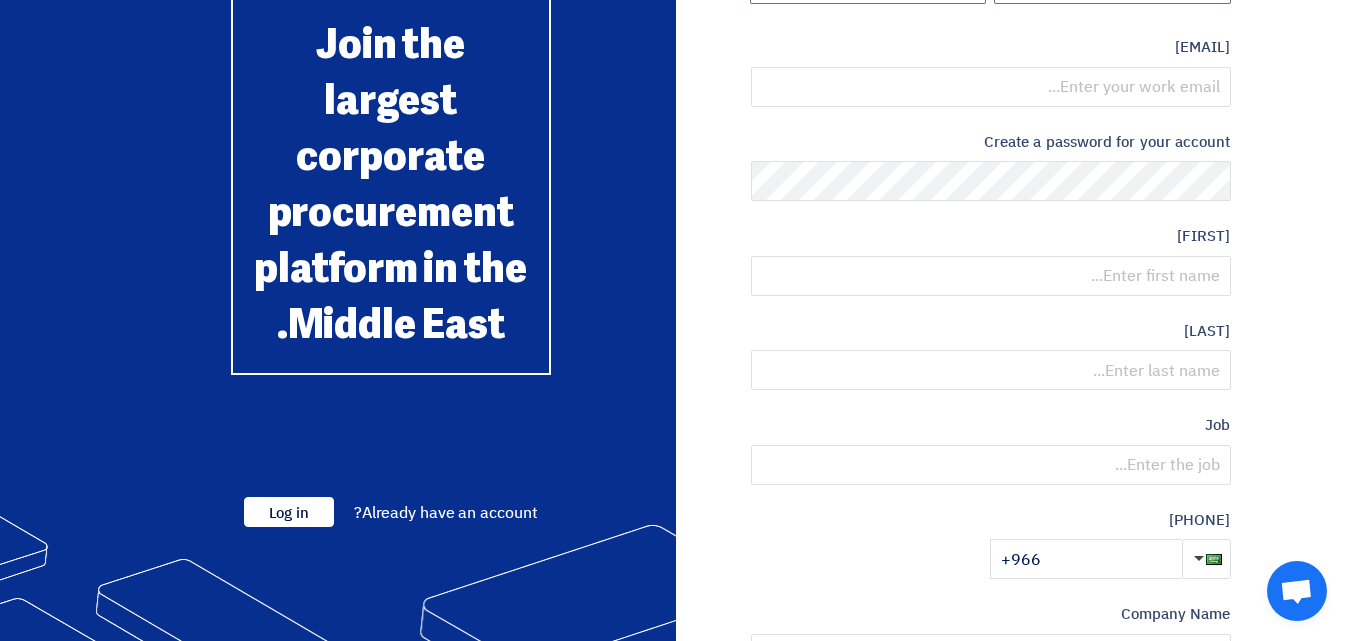 scroll, scrollTop: 200, scrollLeft: 0, axis: vertical 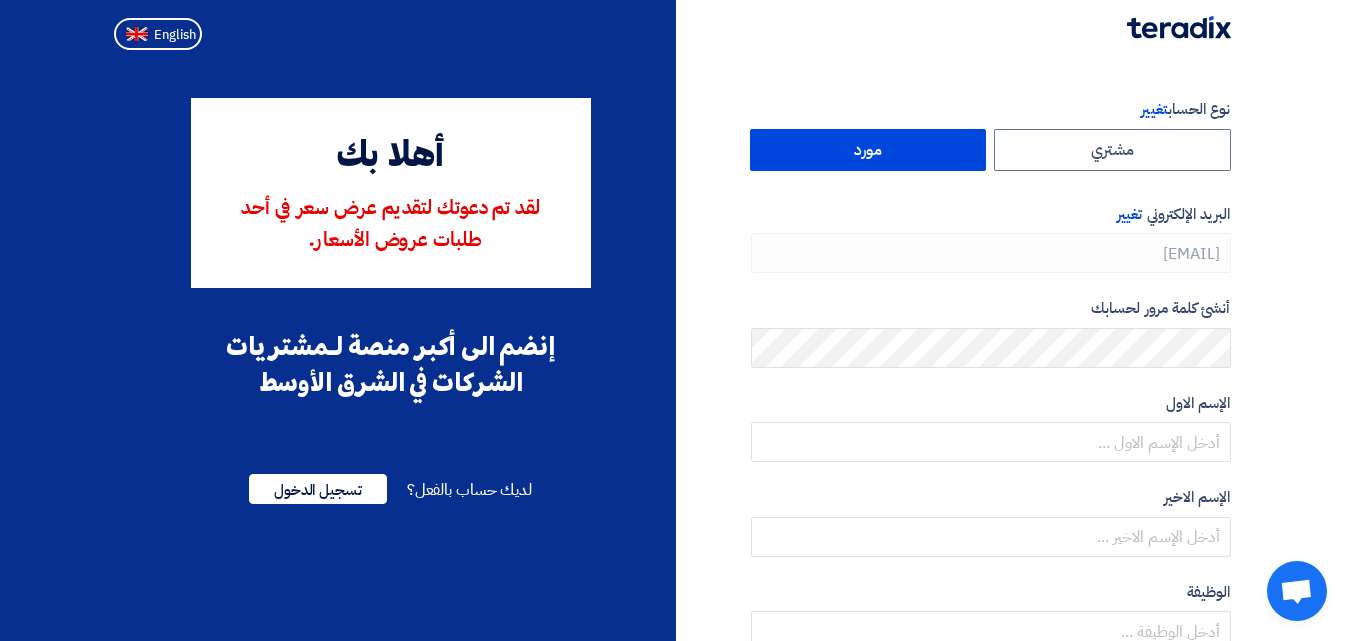 type on "[PHONE]" 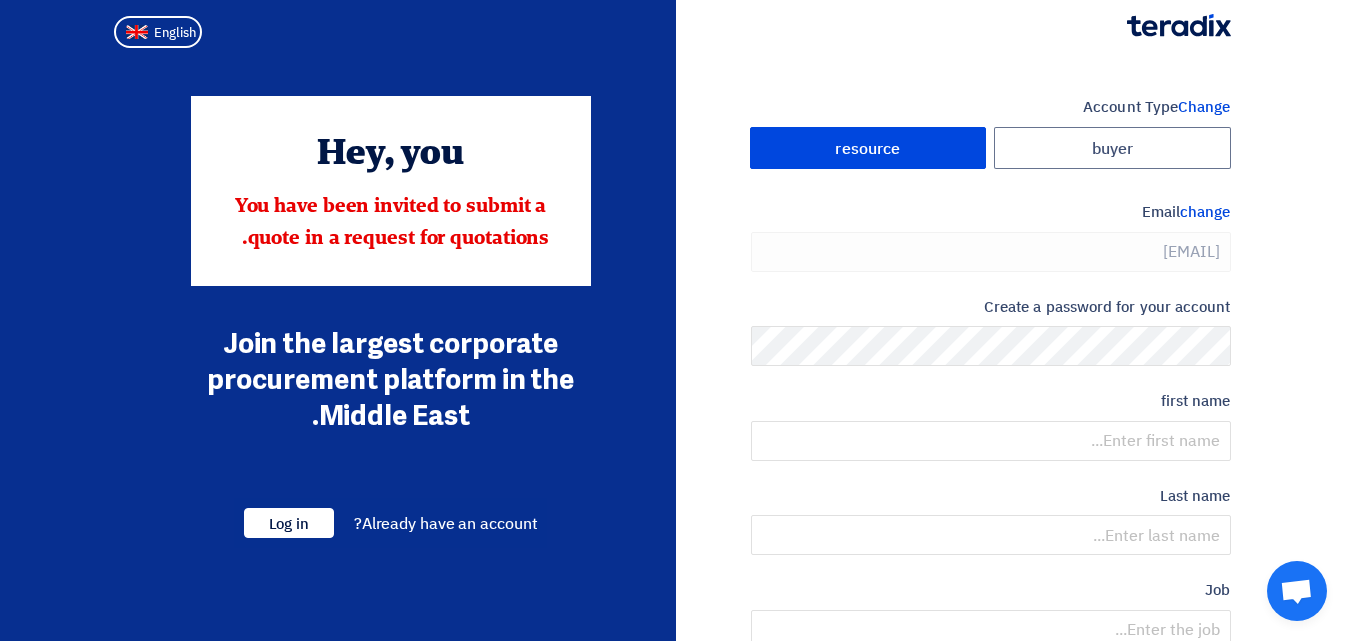 scroll, scrollTop: 0, scrollLeft: 0, axis: both 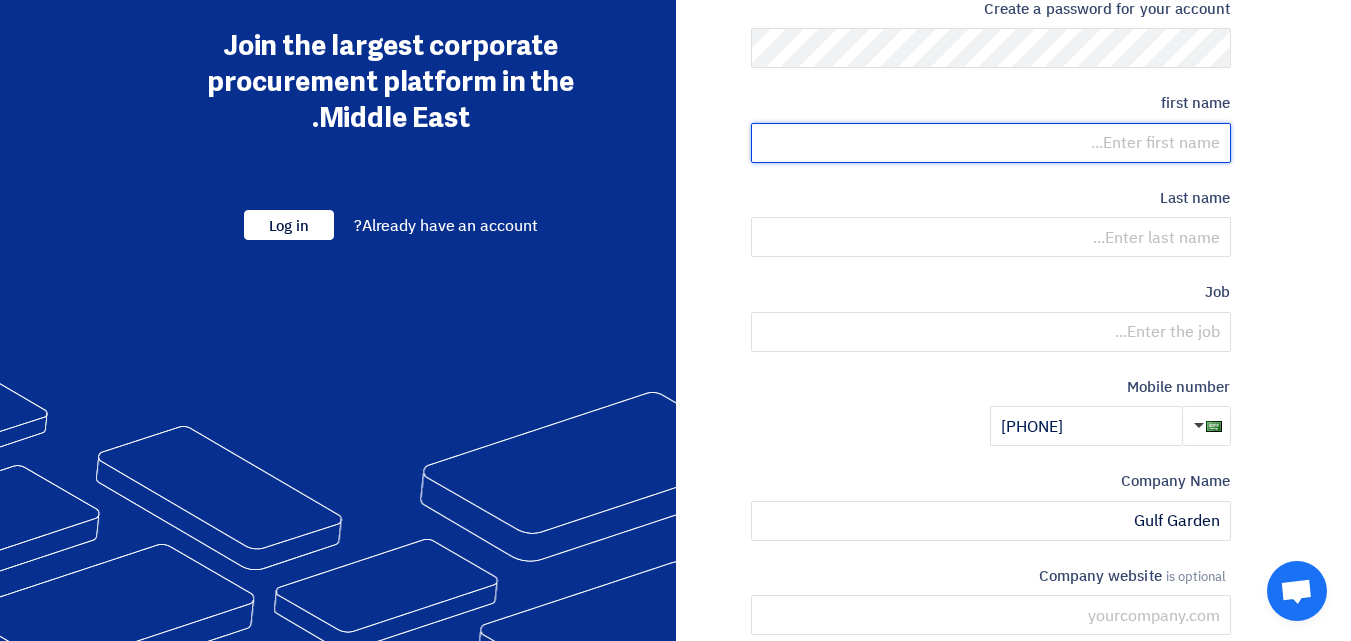 click at bounding box center [991, 143] 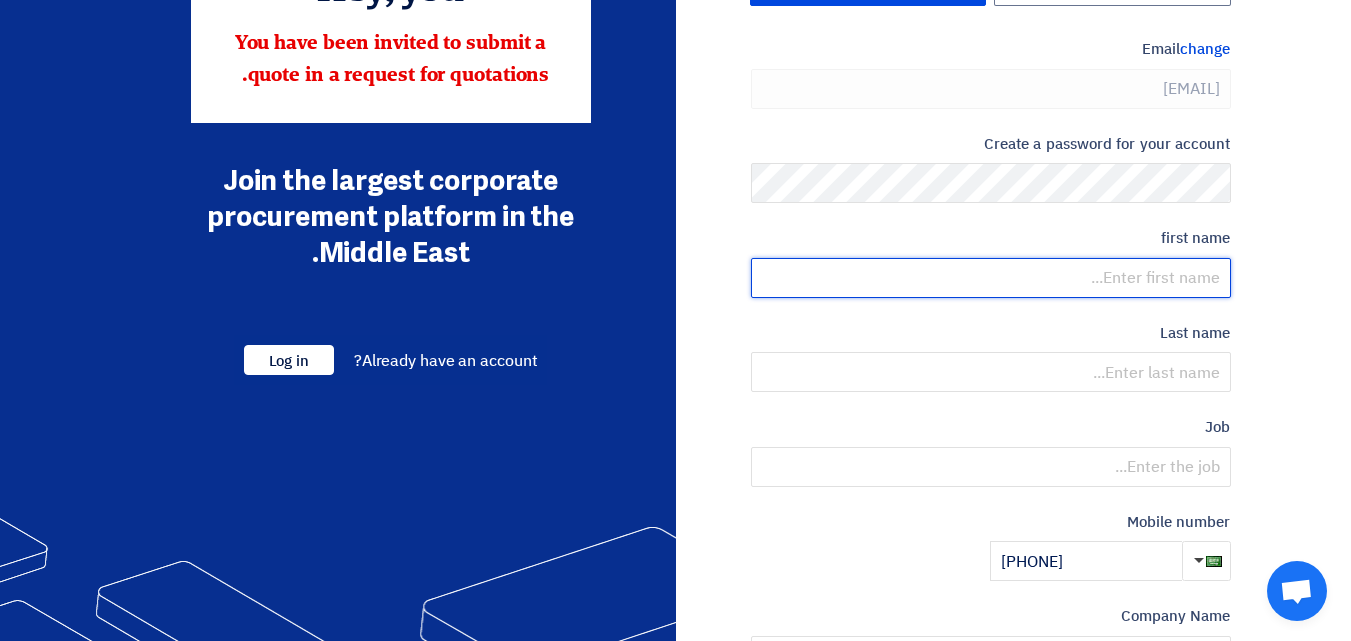 scroll, scrollTop: 200, scrollLeft: 0, axis: vertical 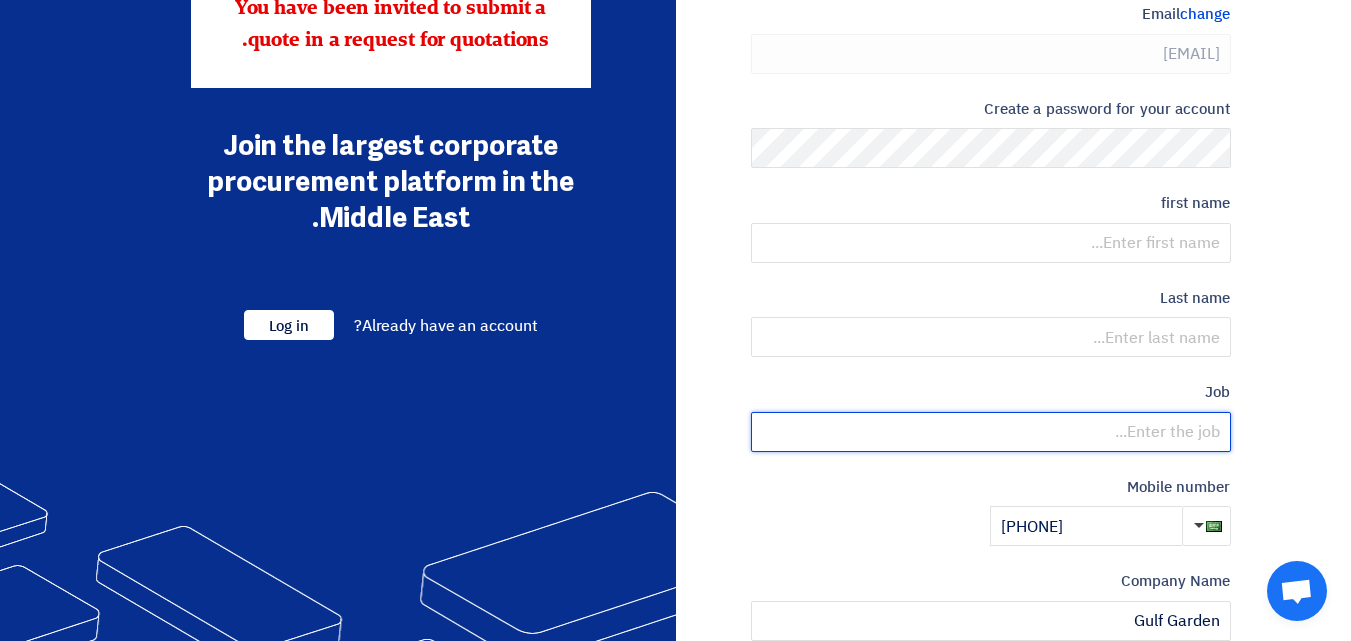 click at bounding box center (991, 432) 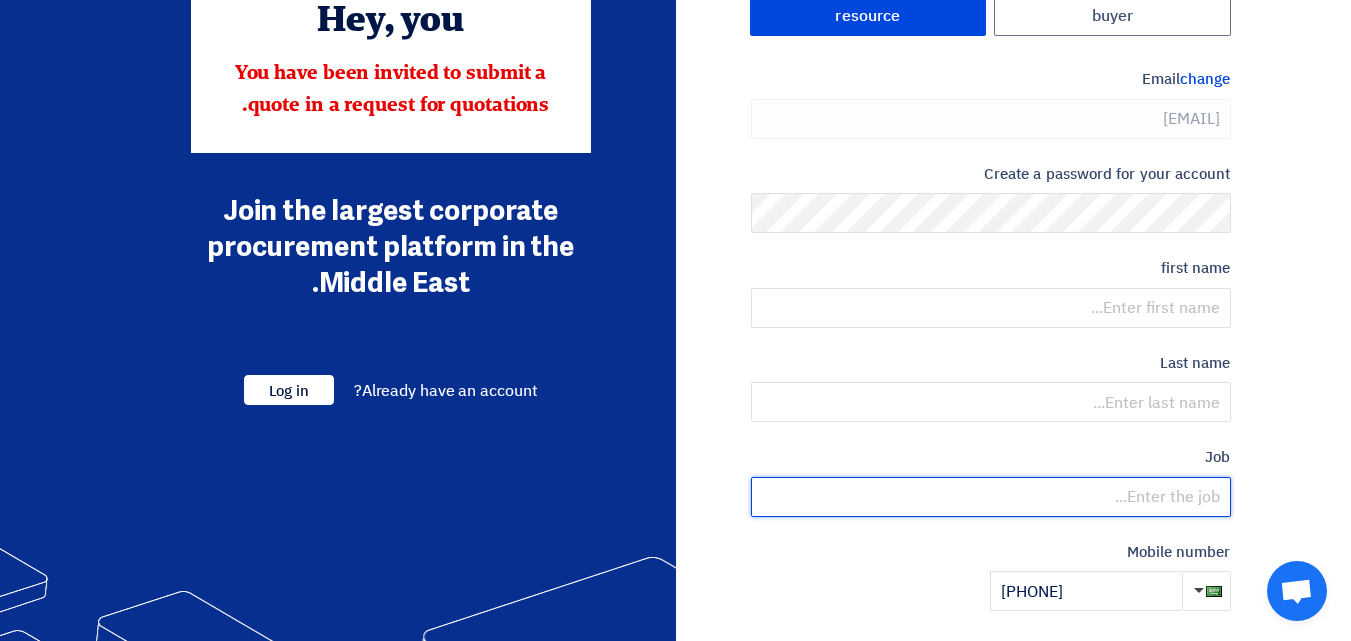 scroll, scrollTop: 100, scrollLeft: 0, axis: vertical 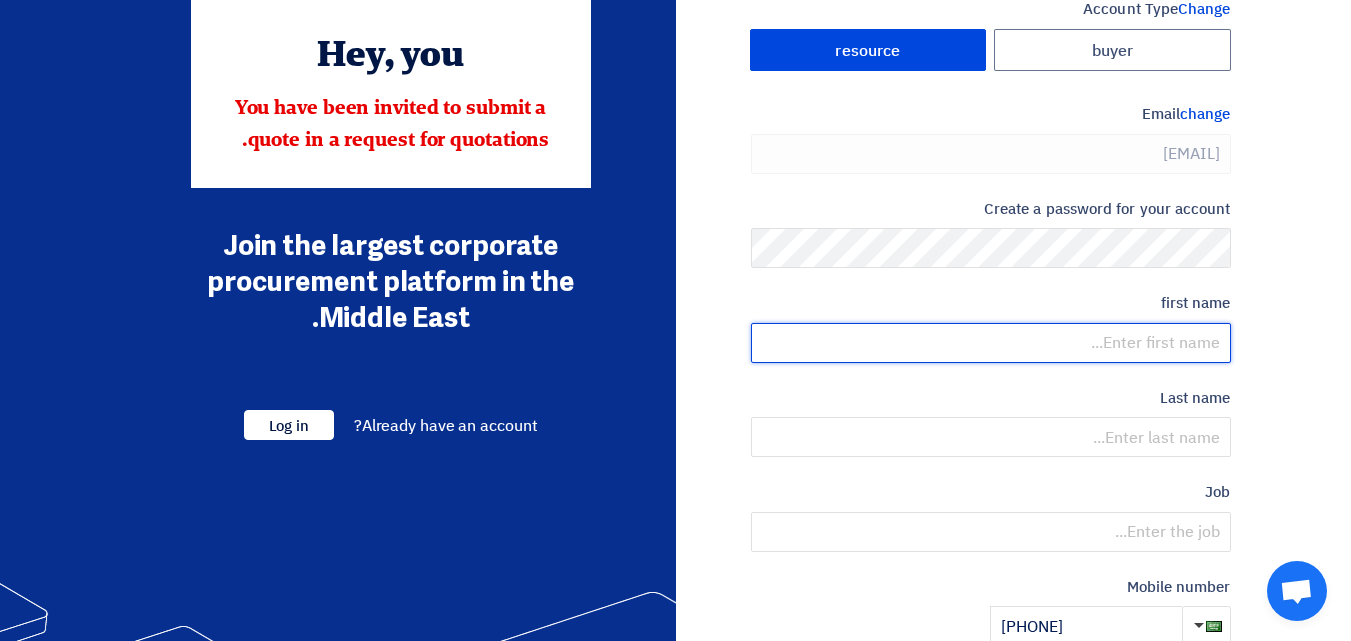 click at bounding box center [991, 343] 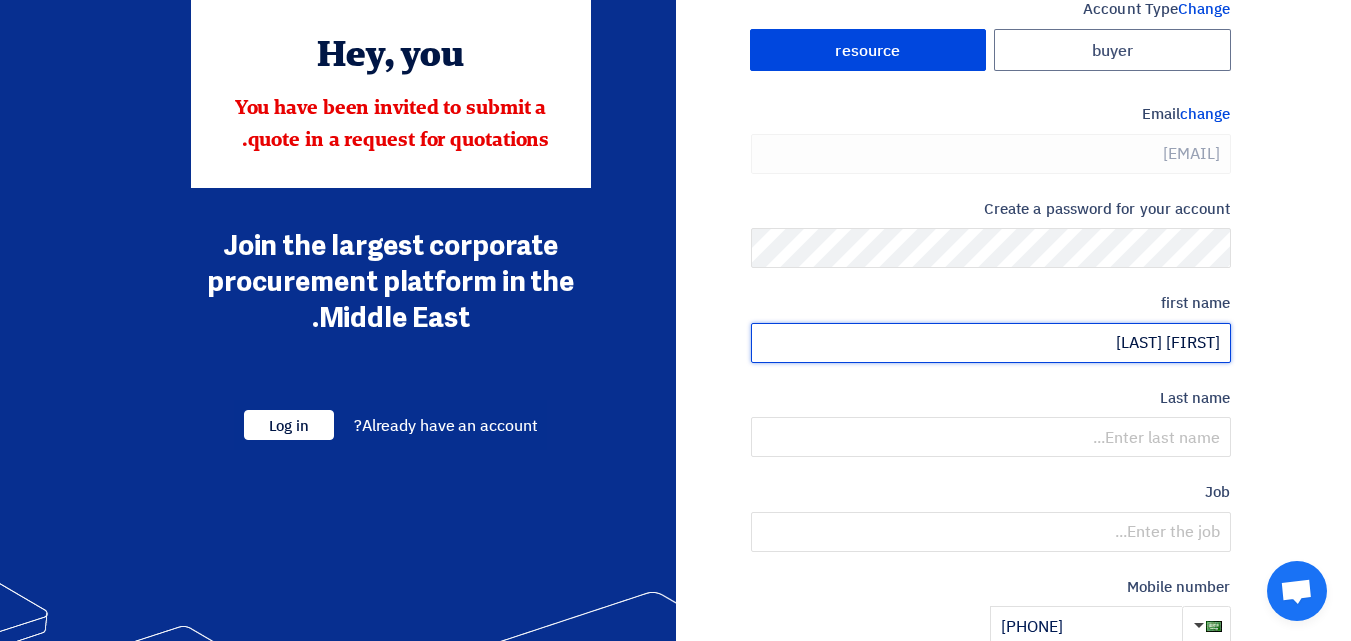 type on "[FIRST] [LAST]" 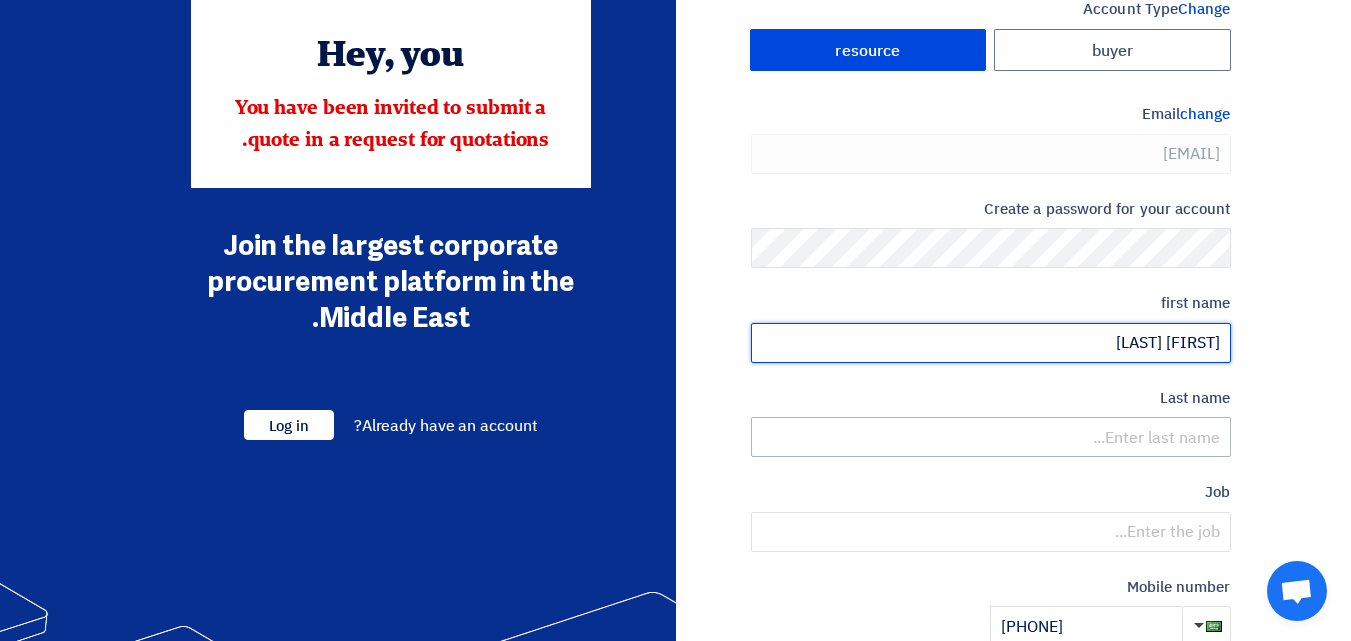 scroll, scrollTop: 200, scrollLeft: 0, axis: vertical 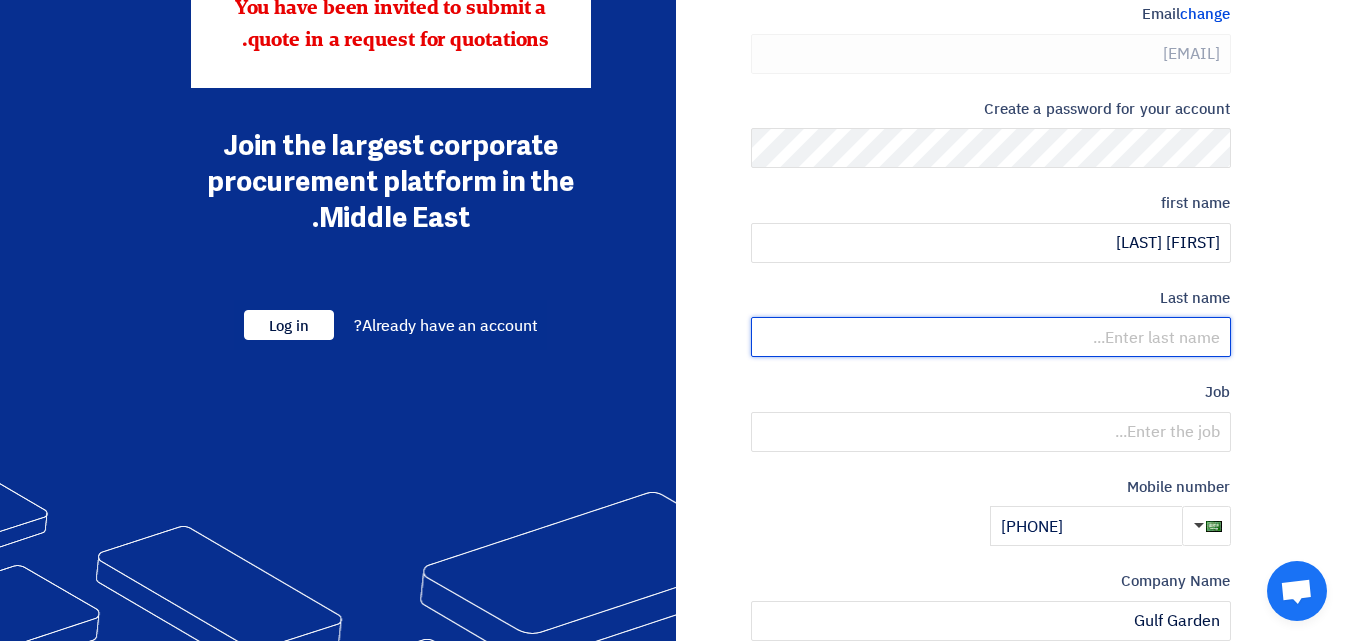 click at bounding box center (991, 337) 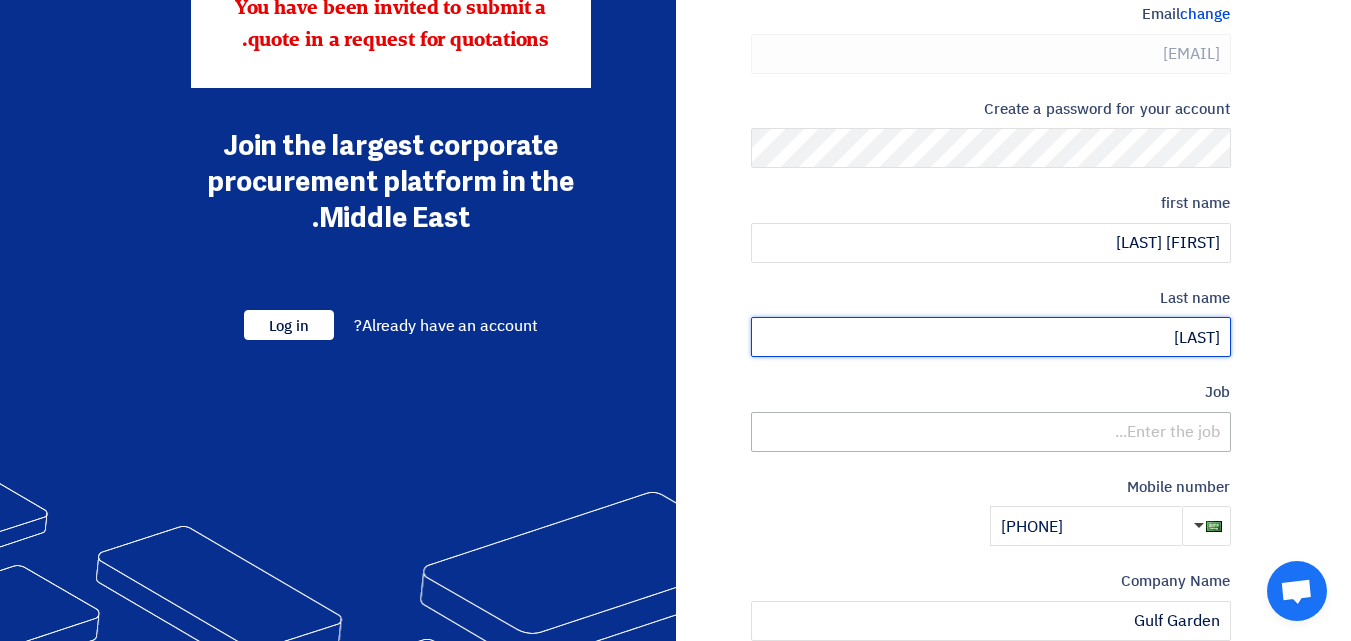 type on "Abdulrashid" 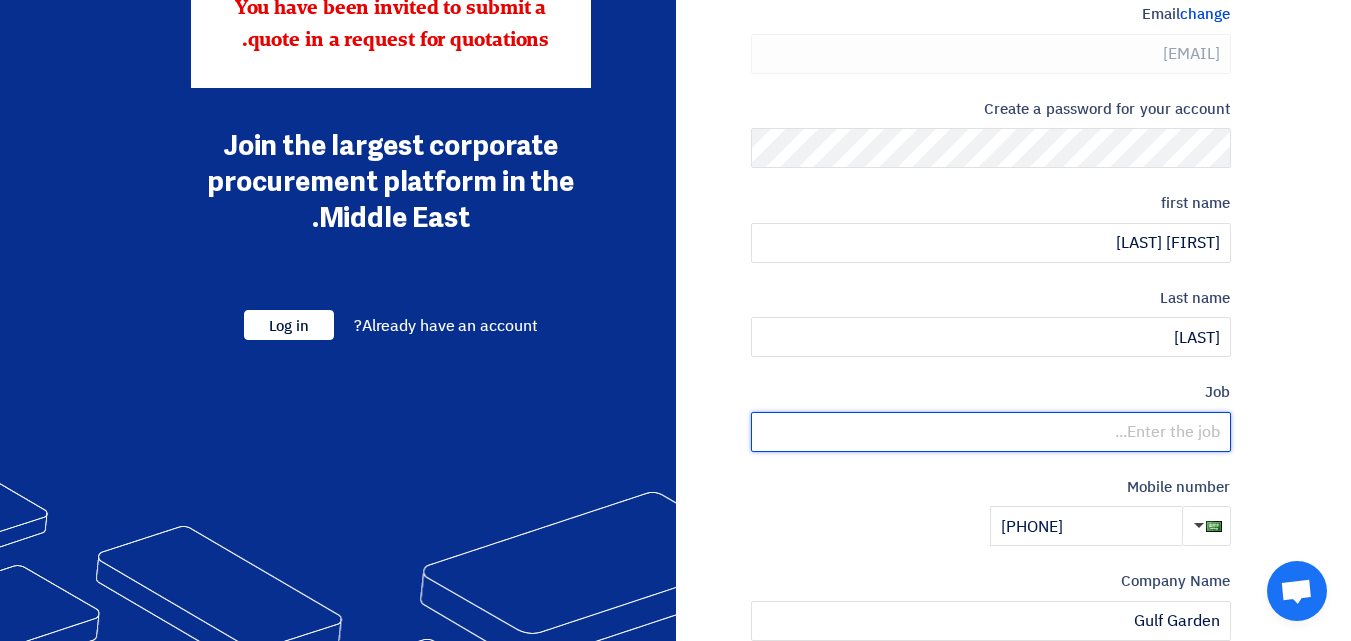 click at bounding box center [991, 432] 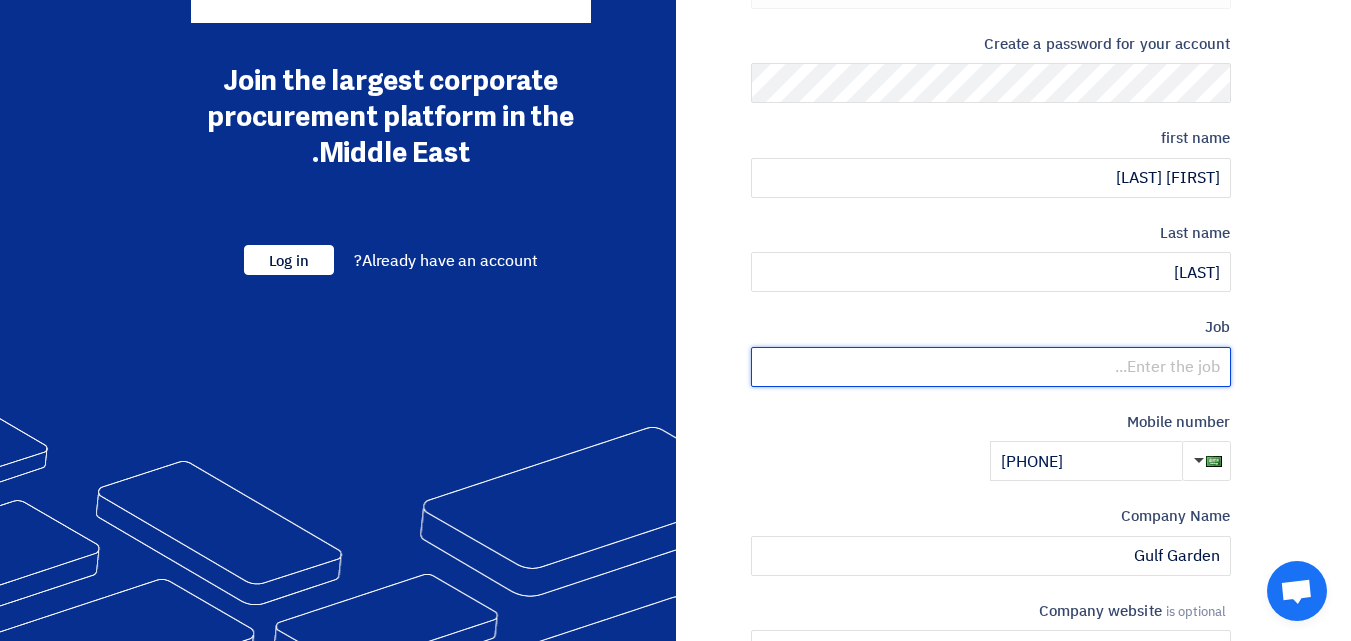 scroll, scrollTop: 300, scrollLeft: 0, axis: vertical 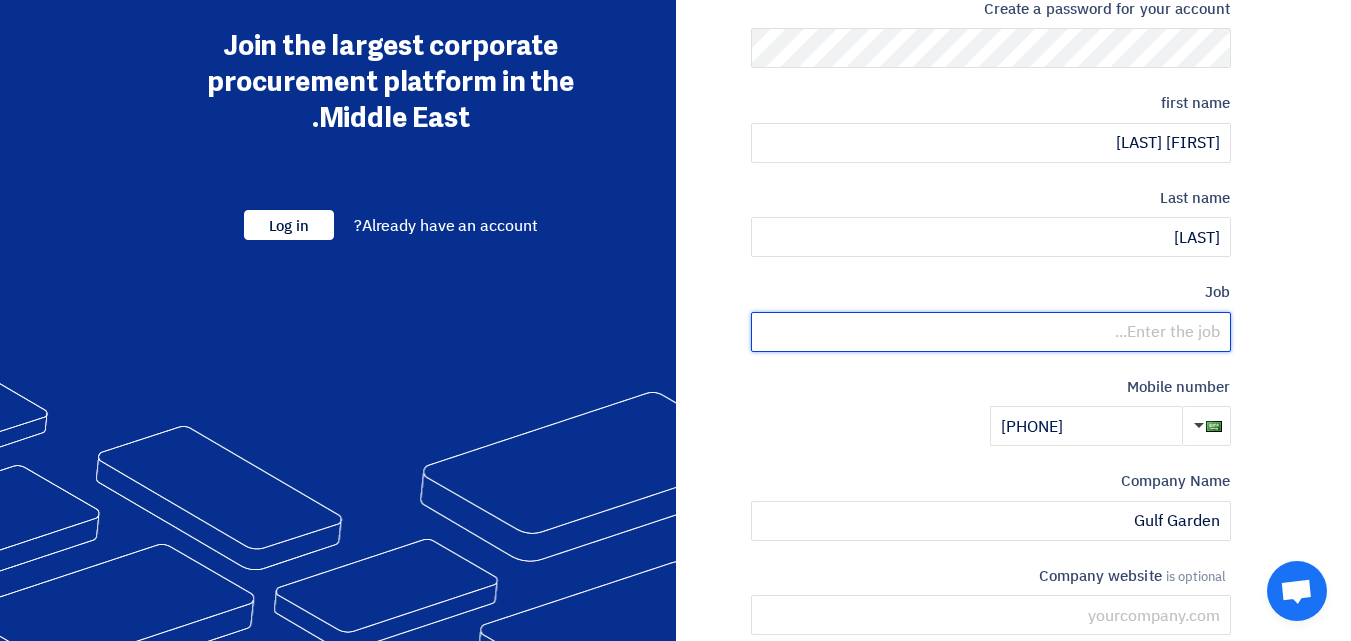 paste on "General Manager" 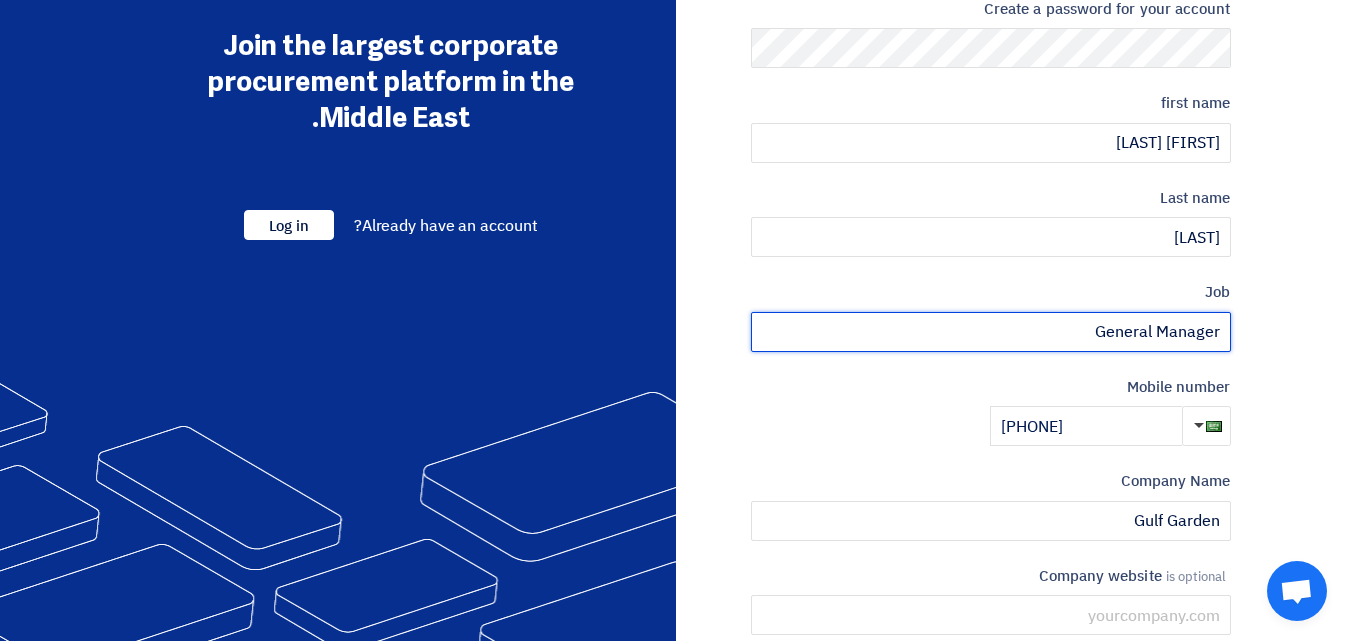 scroll, scrollTop: 0, scrollLeft: 0, axis: both 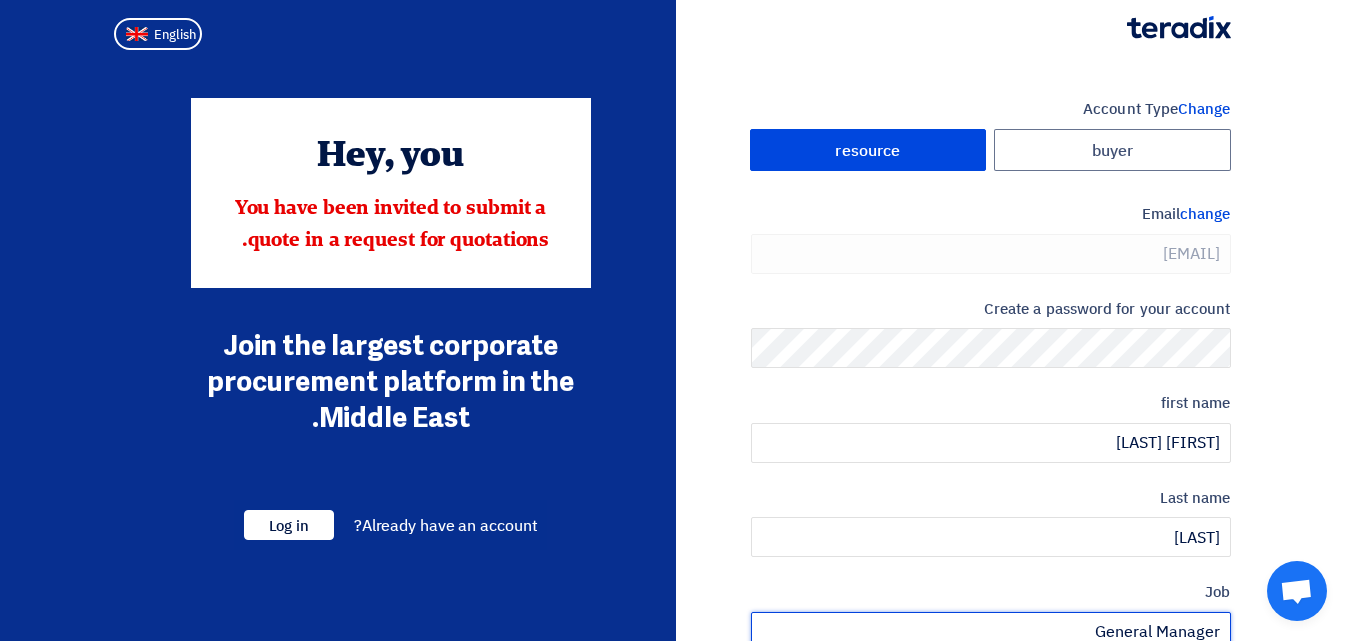 type on "General Manager" 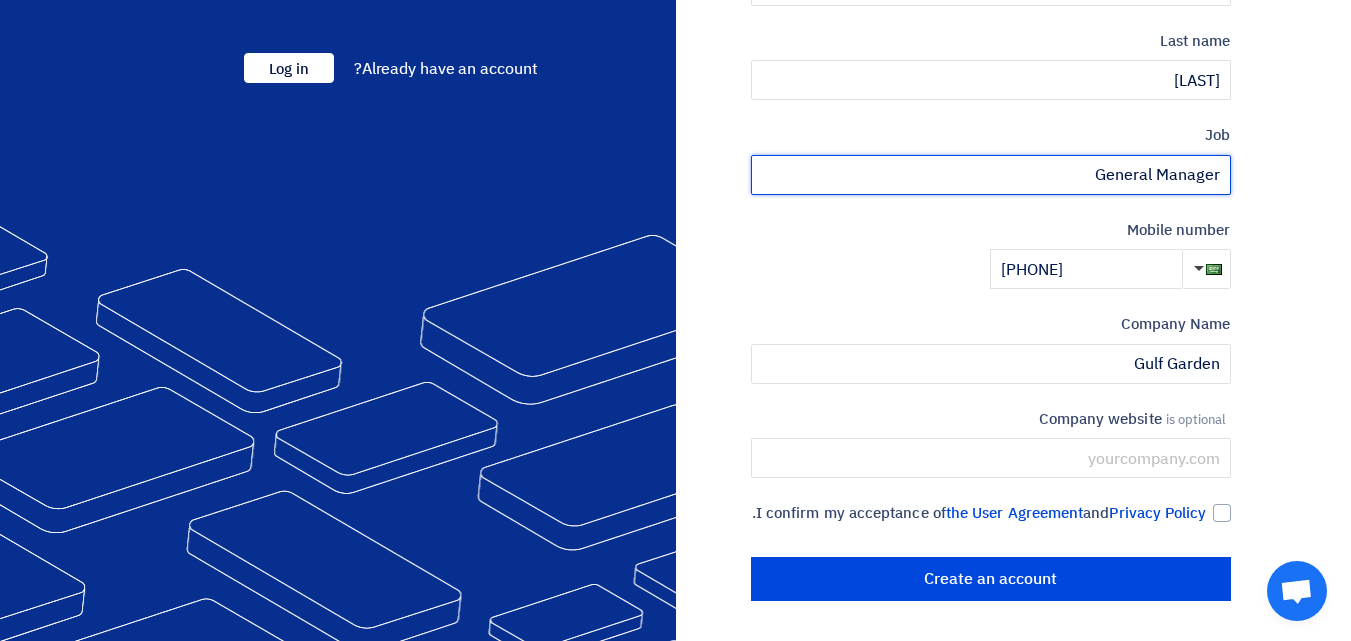 scroll, scrollTop: 479, scrollLeft: 0, axis: vertical 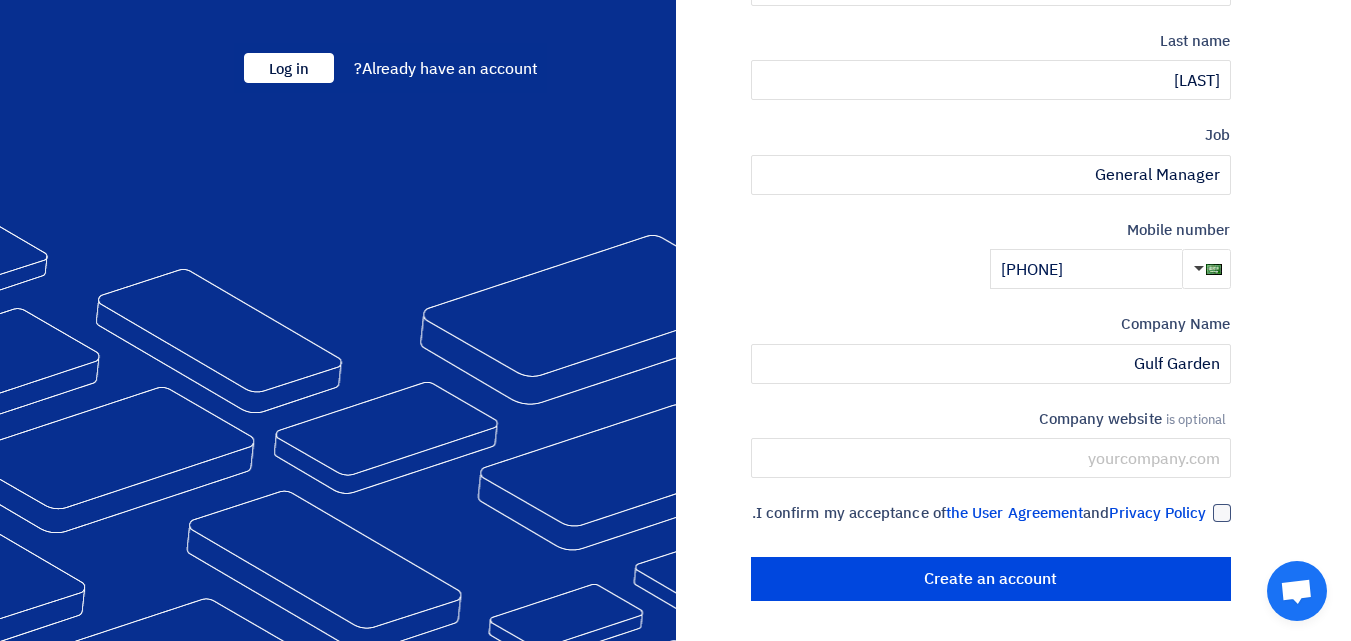 click 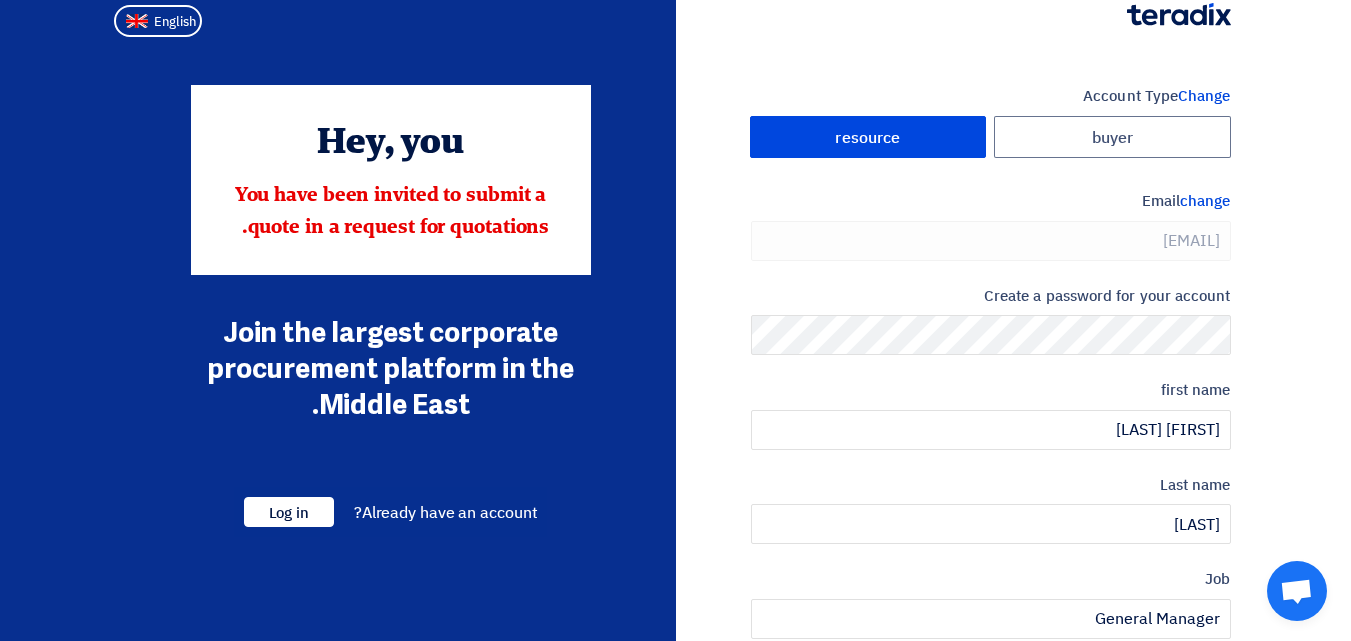 scroll, scrollTop: 0, scrollLeft: 0, axis: both 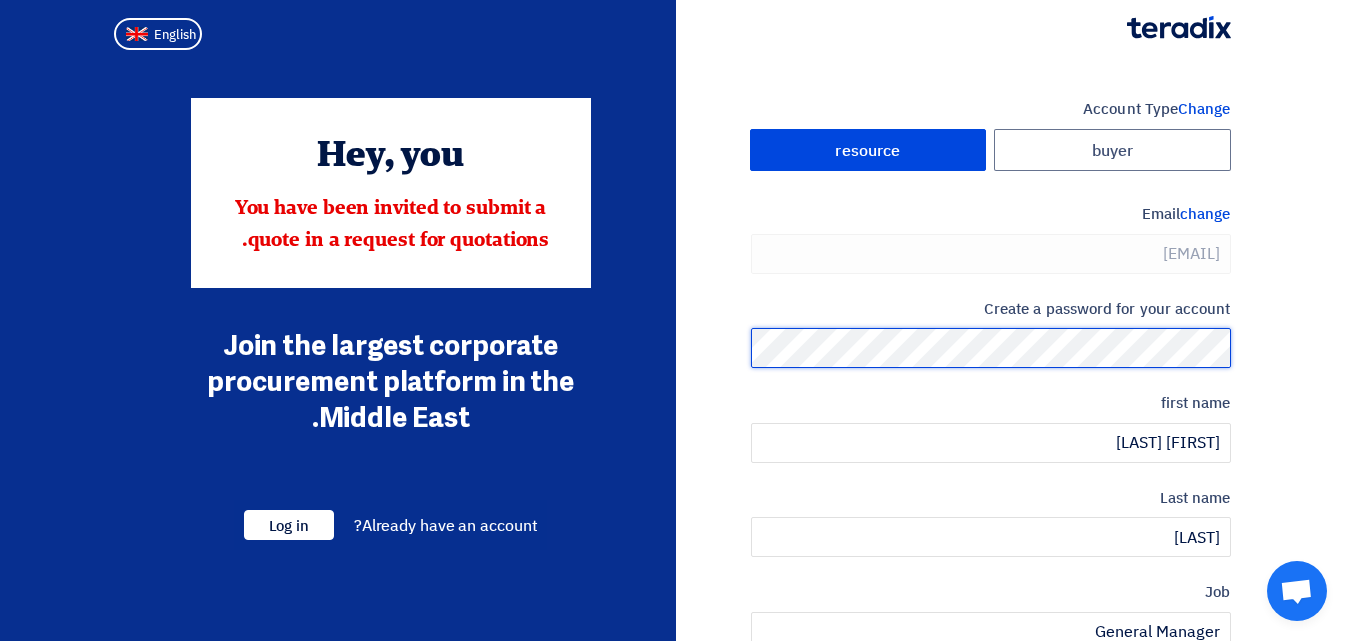 click on "Account Type
Change
buyer
resource
Email
change
abdulaziz@gulfgcon.com
Create a password for your account
first name
Azizur Rahman
Last name
Abdulrashid
Job
optional
General Manager
Mobile number" 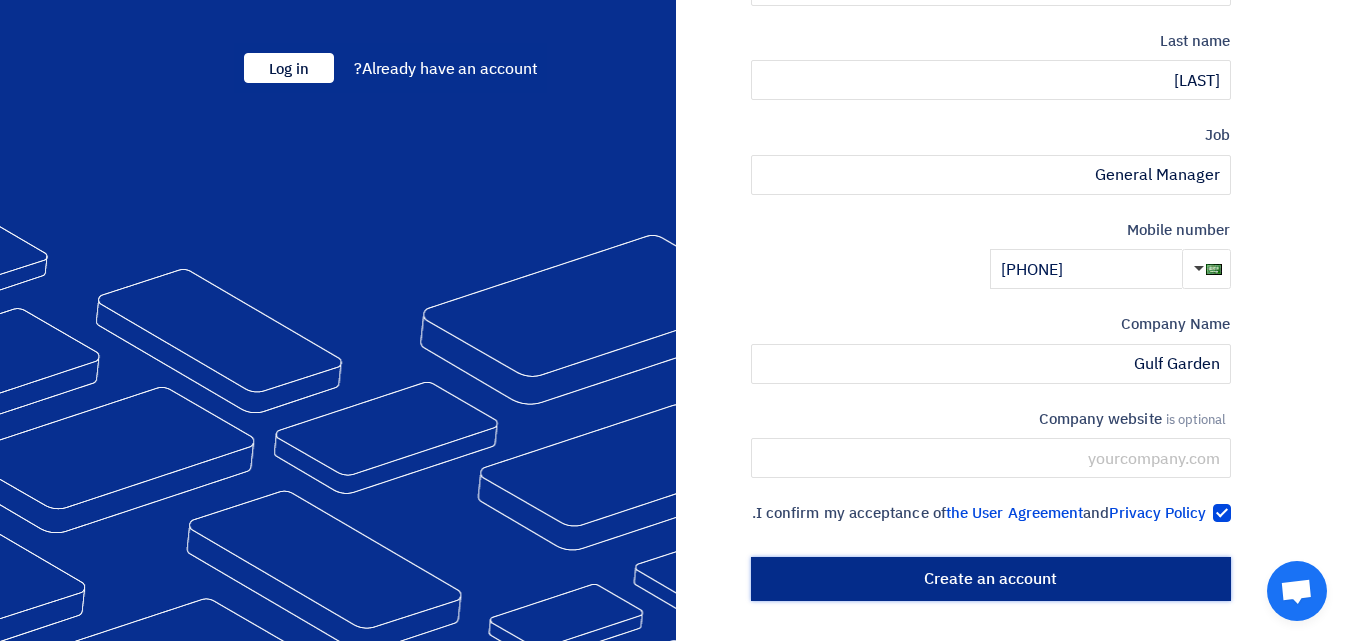 click on "Create an account" 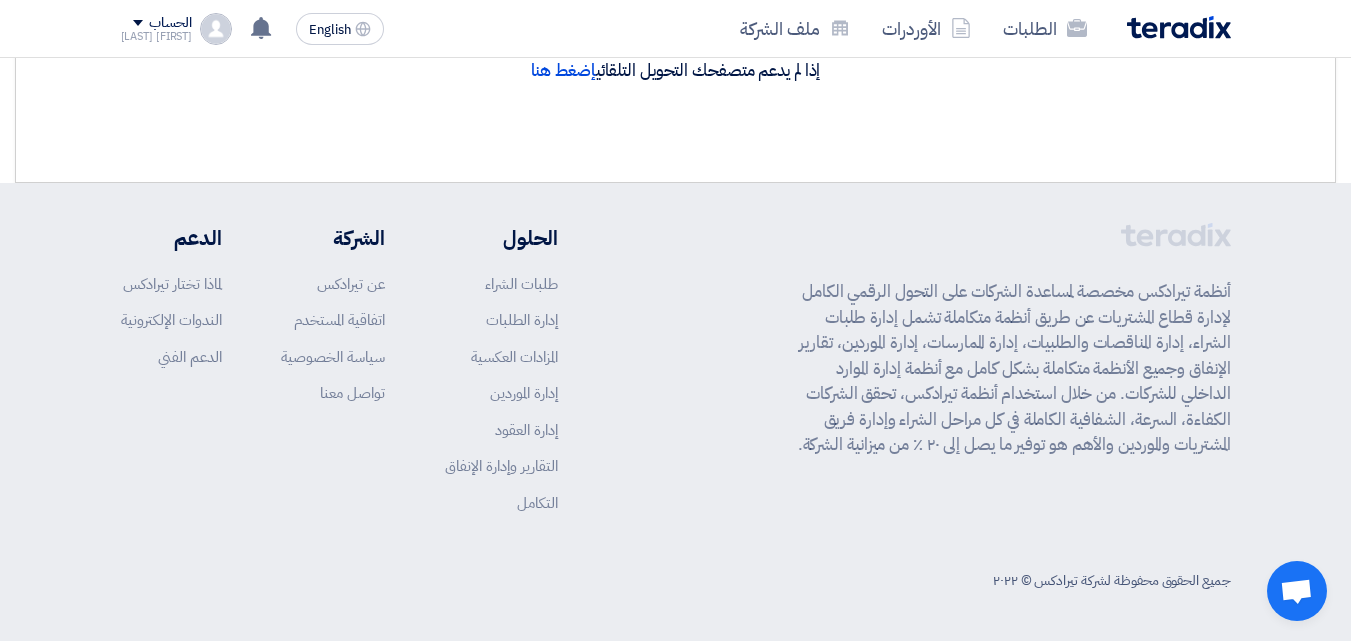 scroll, scrollTop: 0, scrollLeft: 0, axis: both 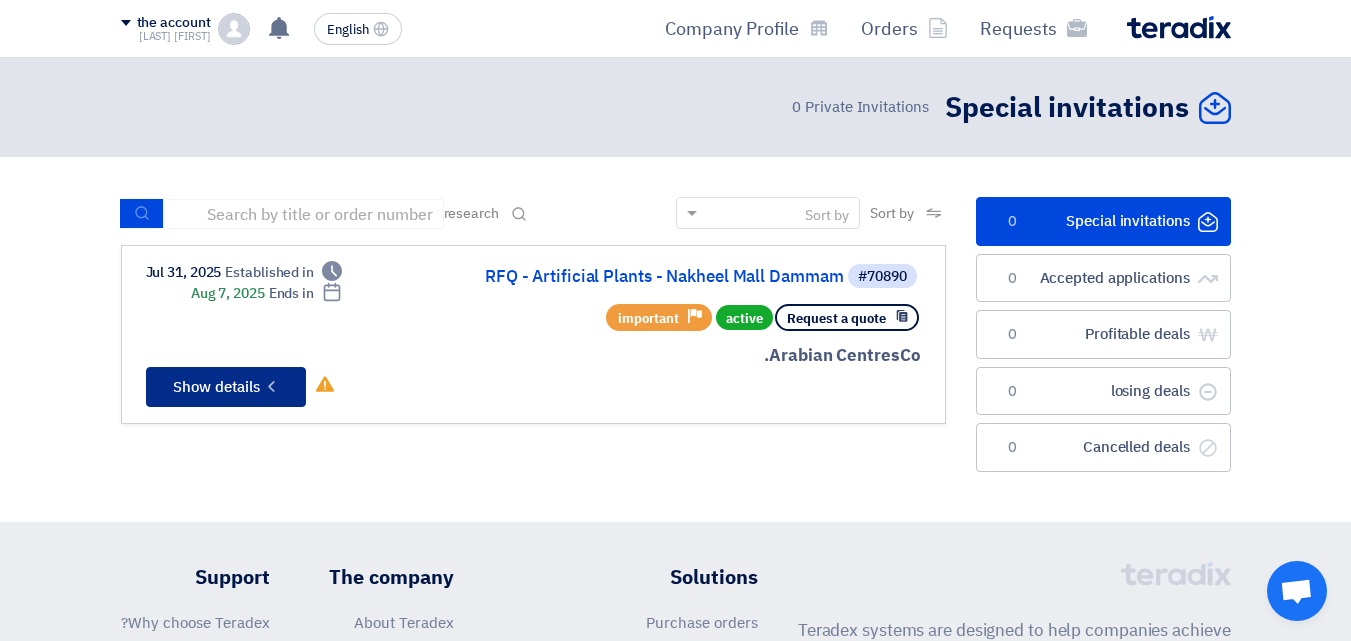 click on "Show details" 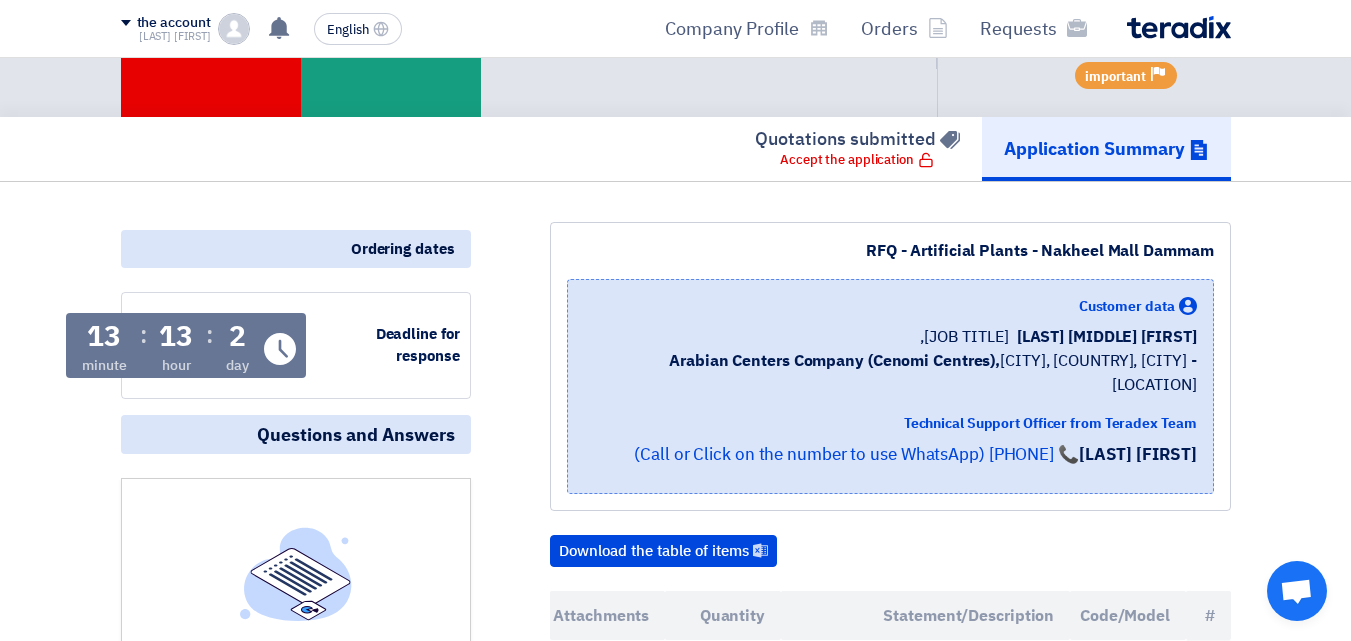 scroll, scrollTop: 200, scrollLeft: 0, axis: vertical 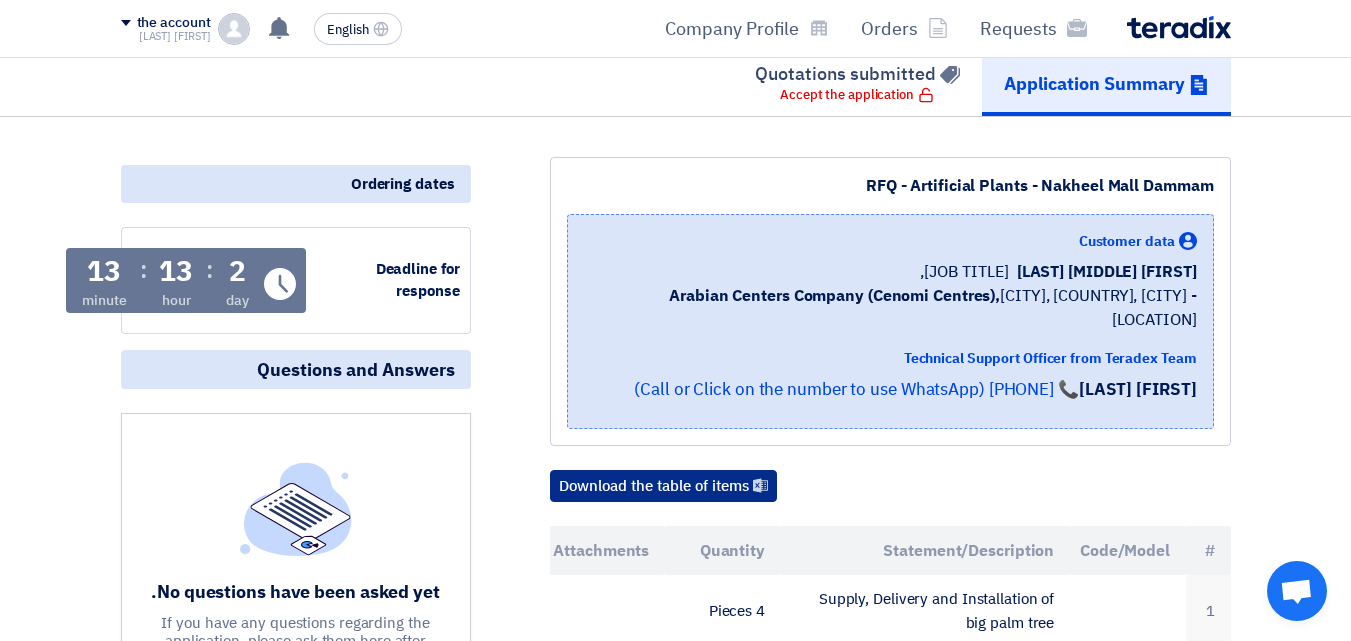 click on "Download the table of items" 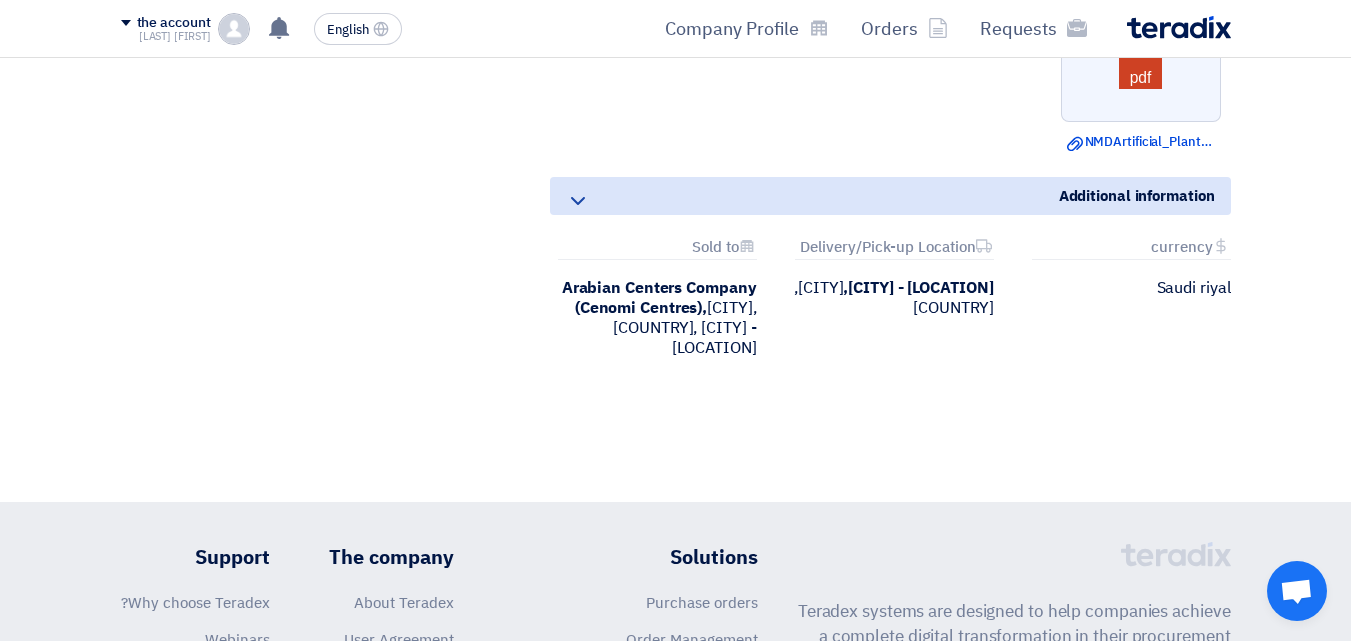 scroll, scrollTop: 1500, scrollLeft: 0, axis: vertical 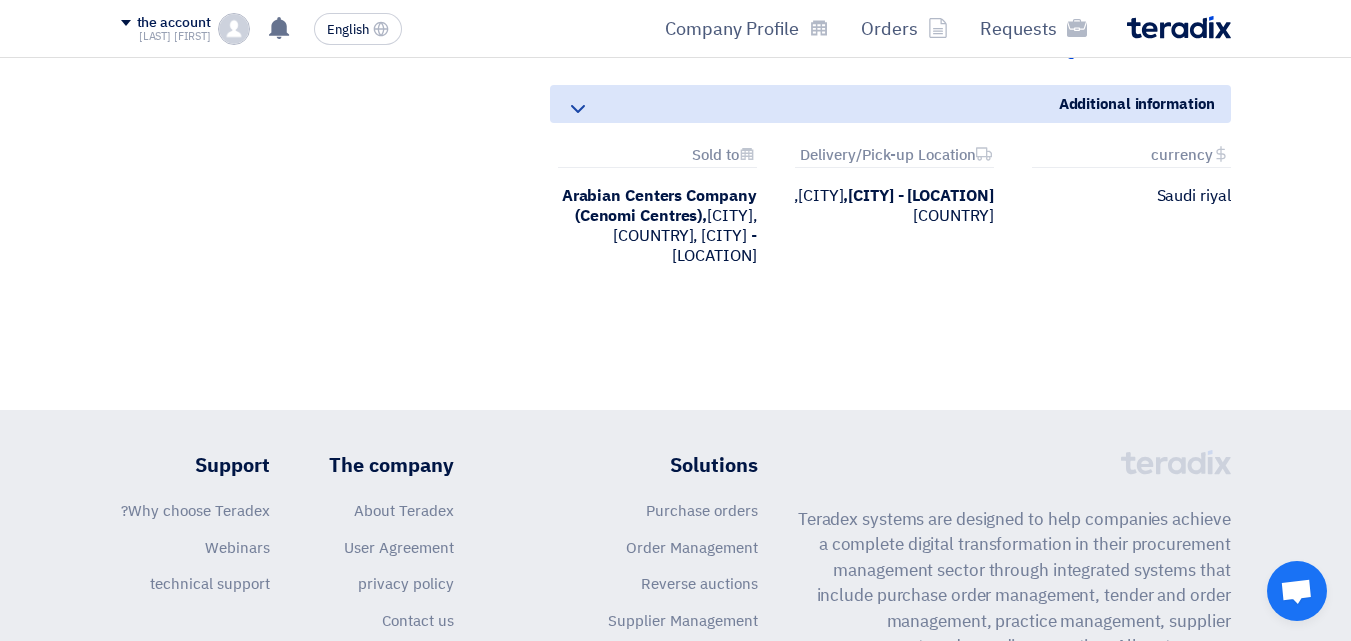 click on "currency" at bounding box center [1182, 155] 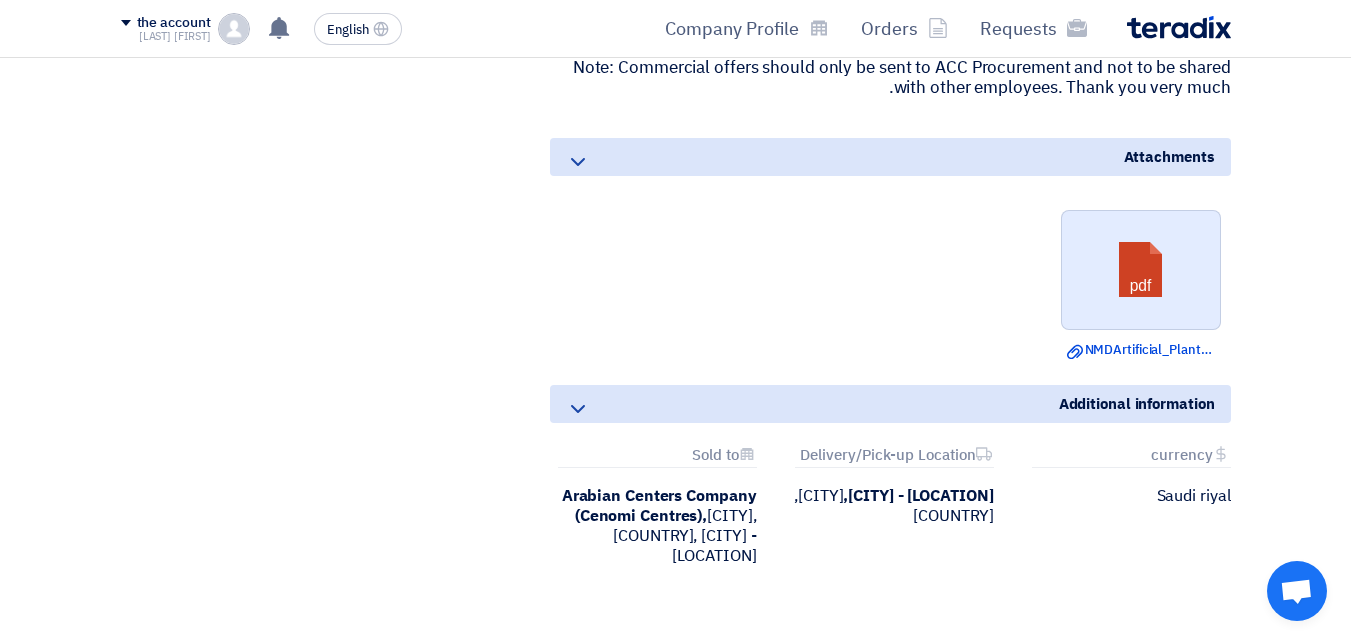 click at bounding box center [1142, 271] 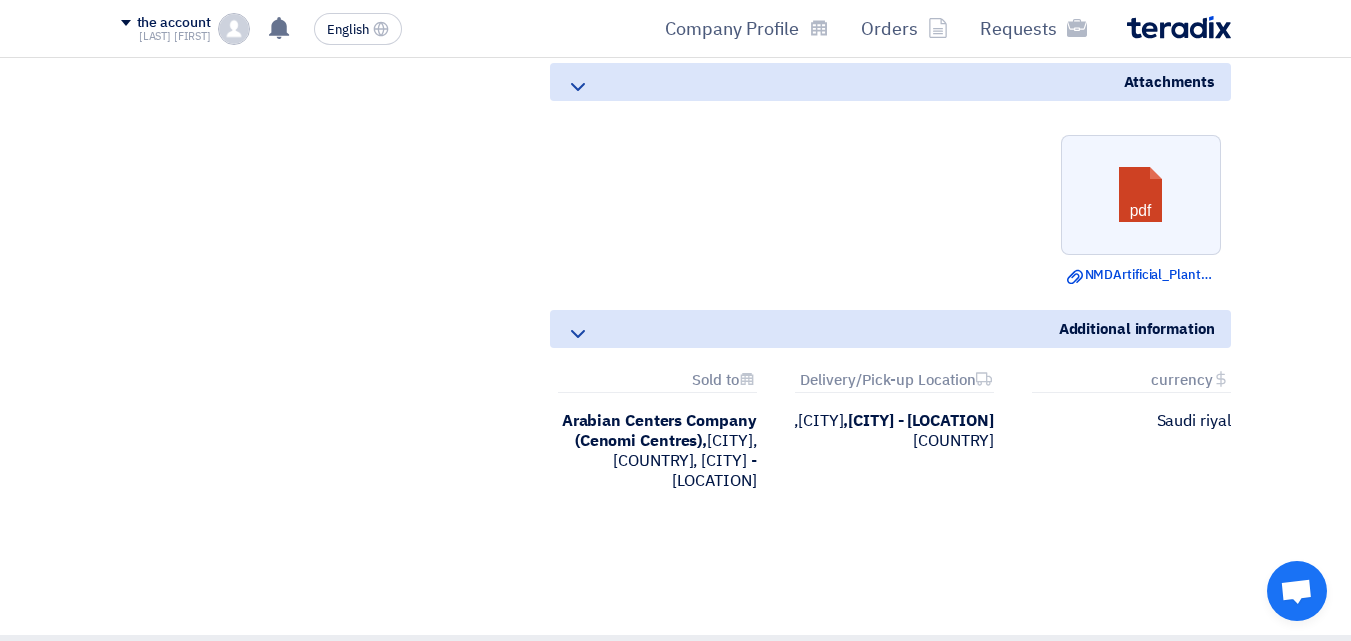 scroll, scrollTop: 1500, scrollLeft: 0, axis: vertical 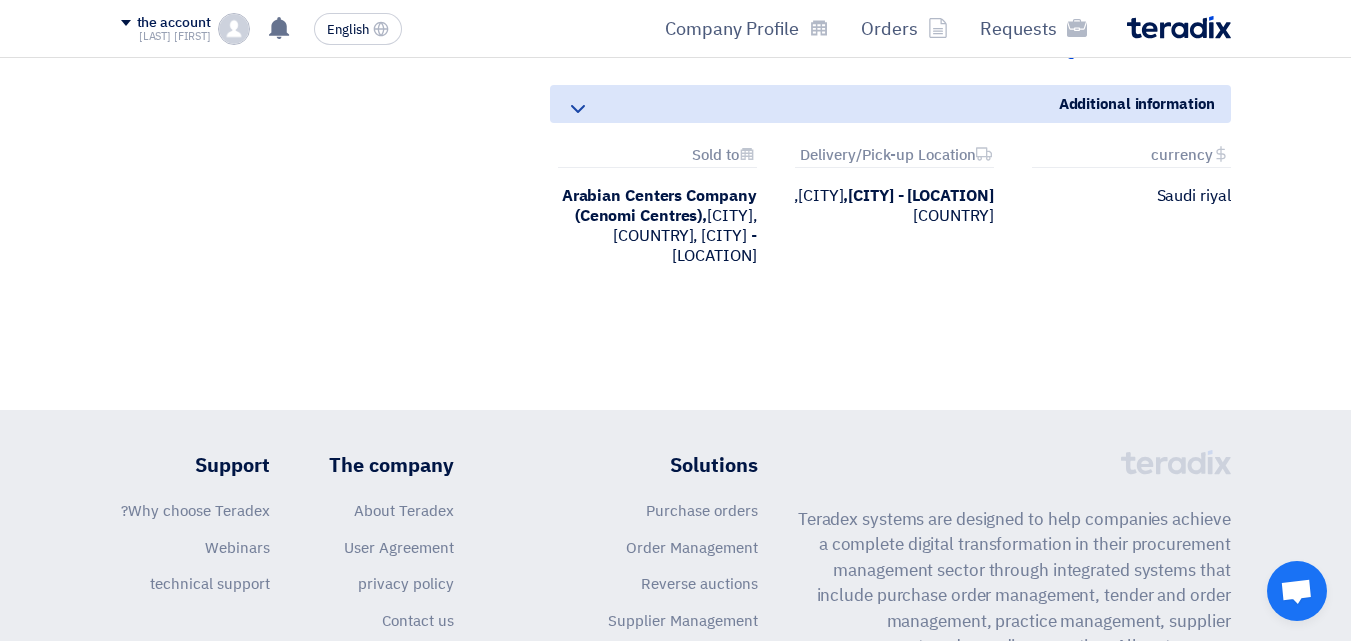click 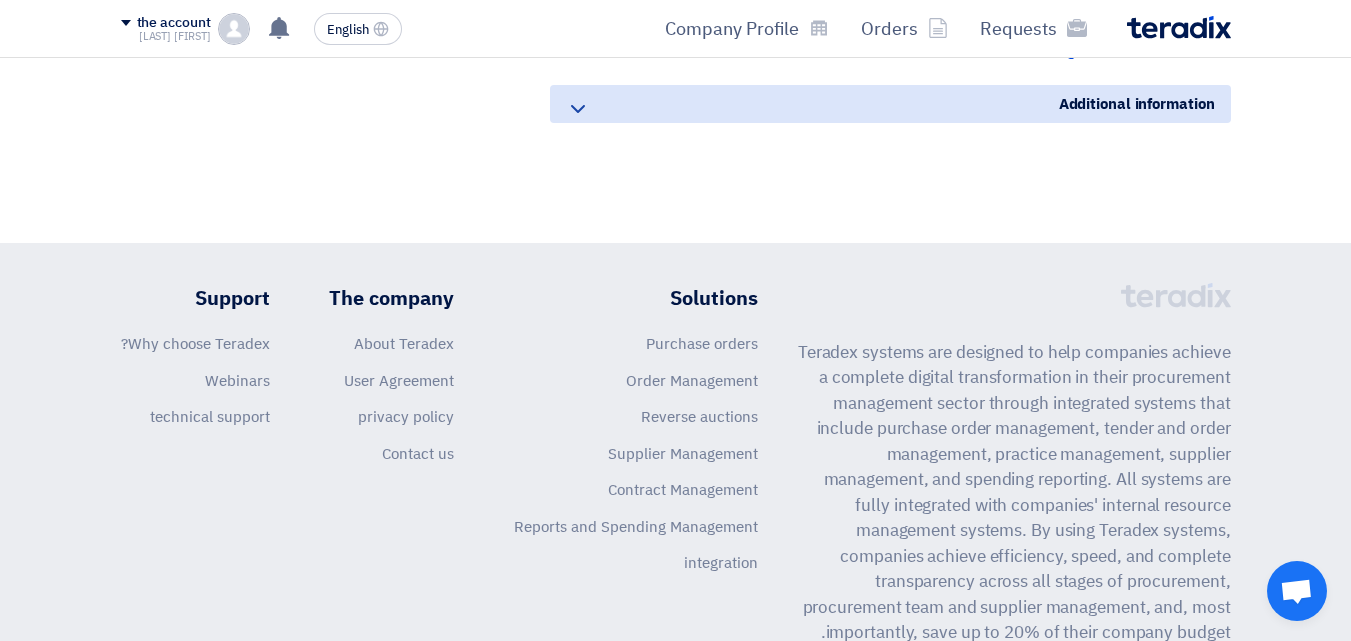 click 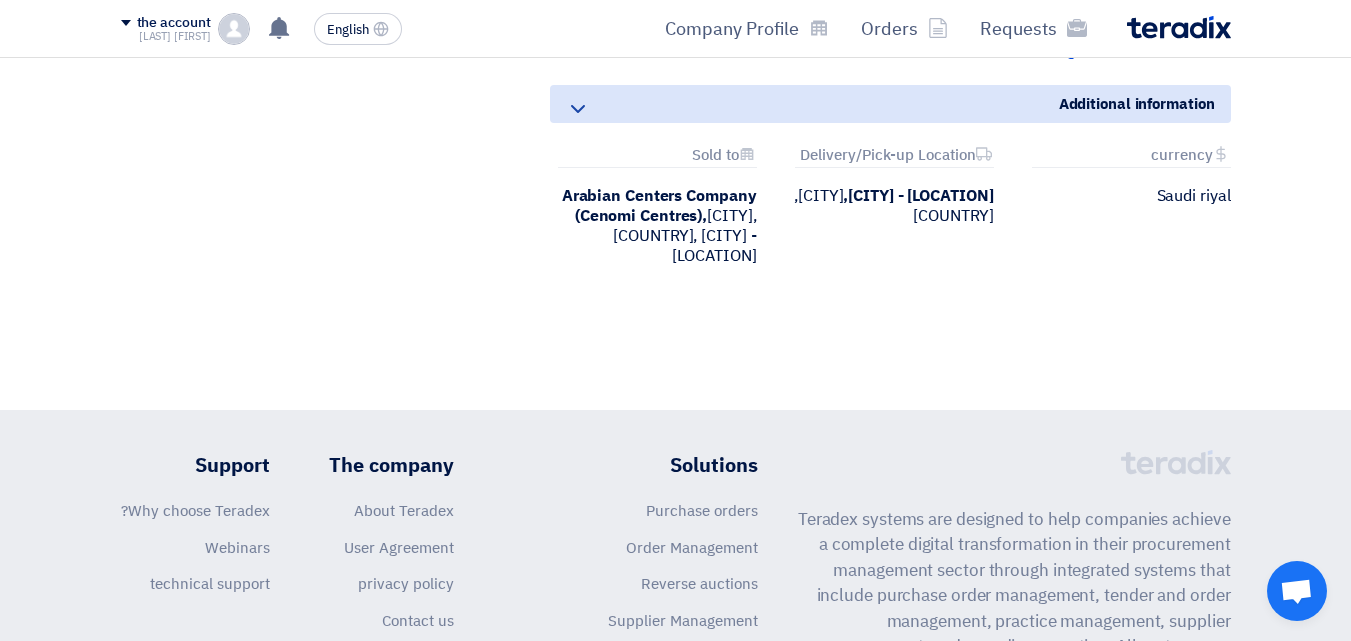 click on "Saudi riyal" at bounding box center [1194, 196] 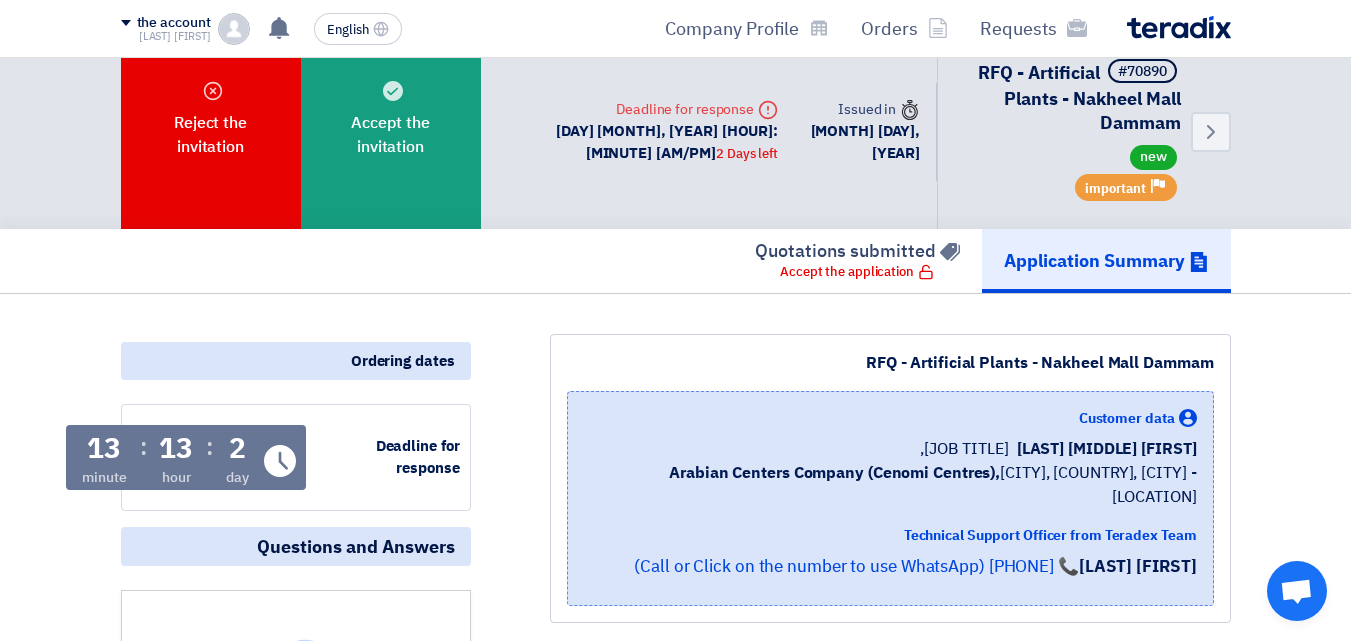 scroll, scrollTop: 0, scrollLeft: 0, axis: both 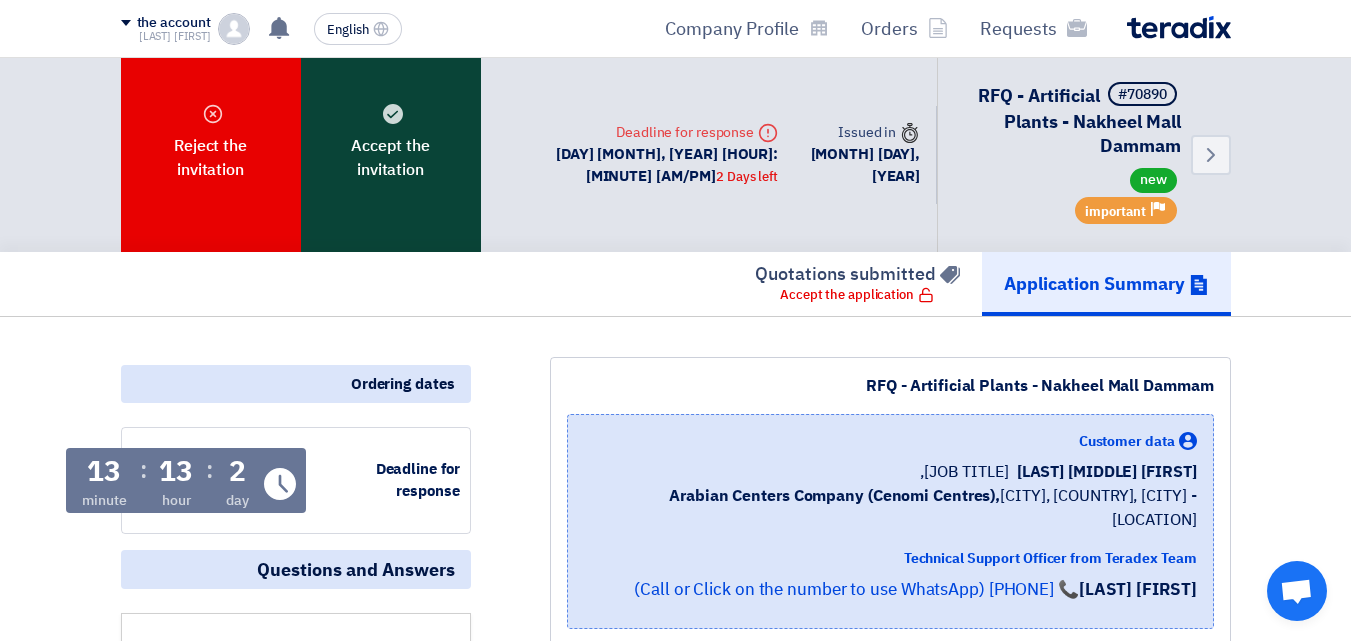 click on "Accept the invitation" 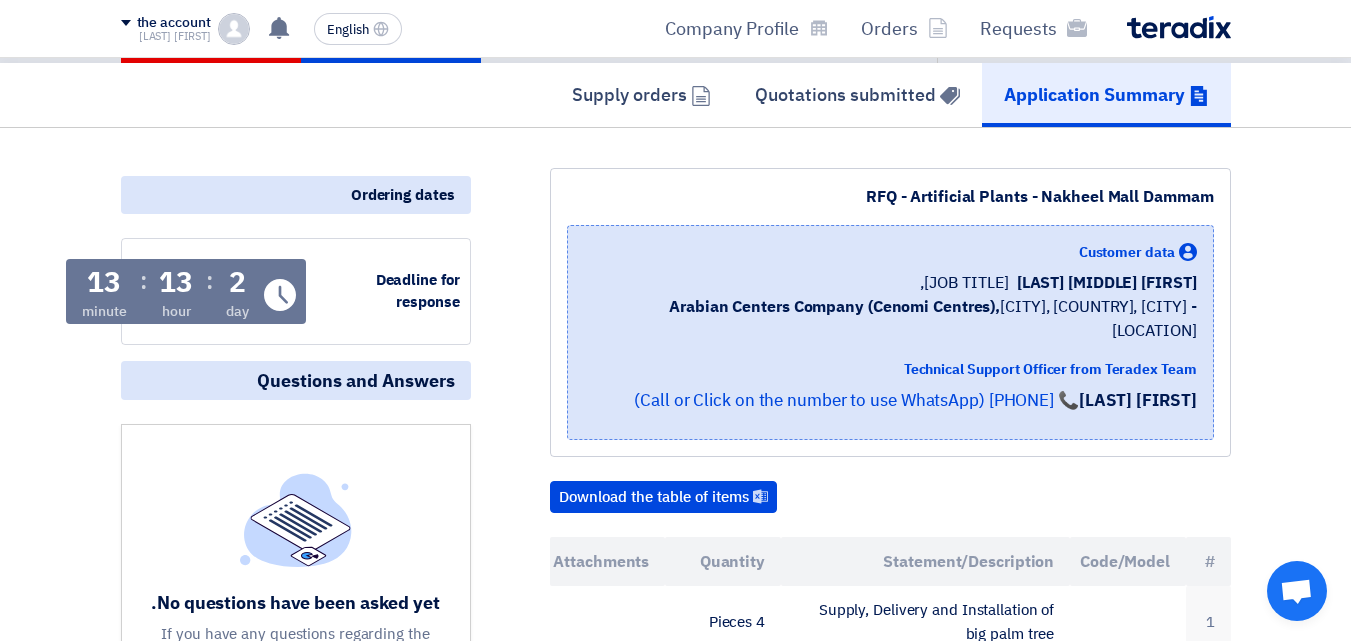 scroll, scrollTop: 0, scrollLeft: 0, axis: both 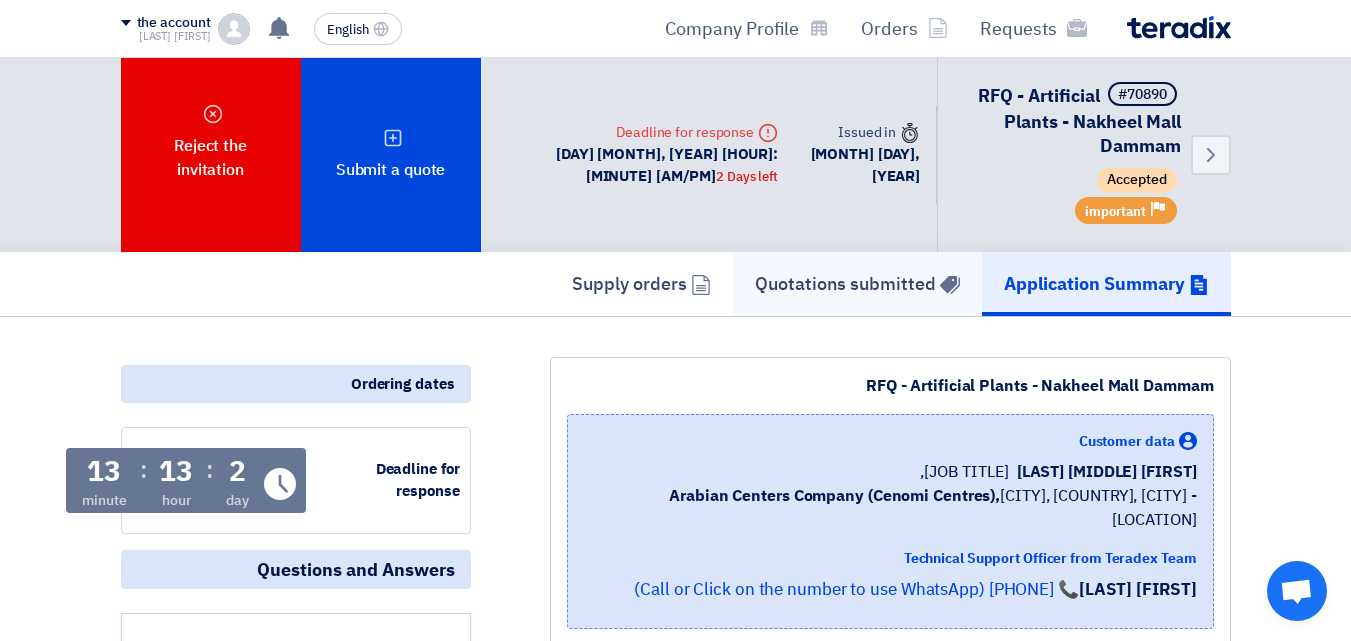 click on "Quotations submitted" 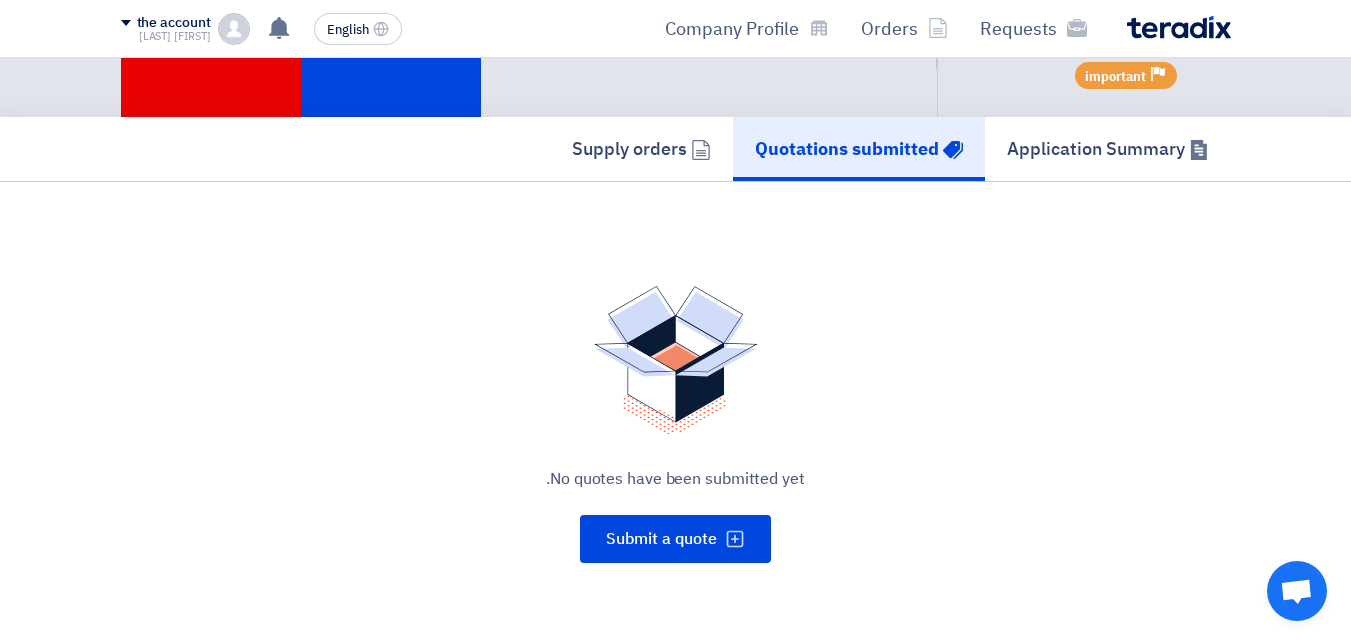 scroll, scrollTop: 0, scrollLeft: 0, axis: both 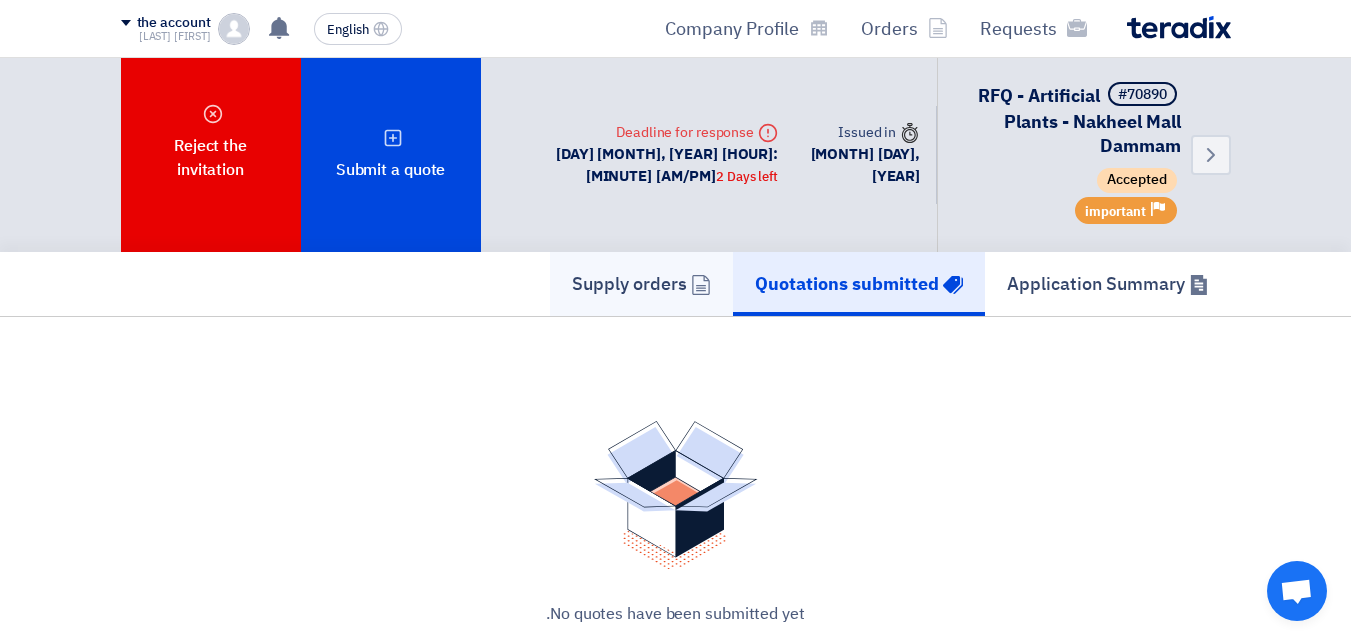 click on "Supply orders" 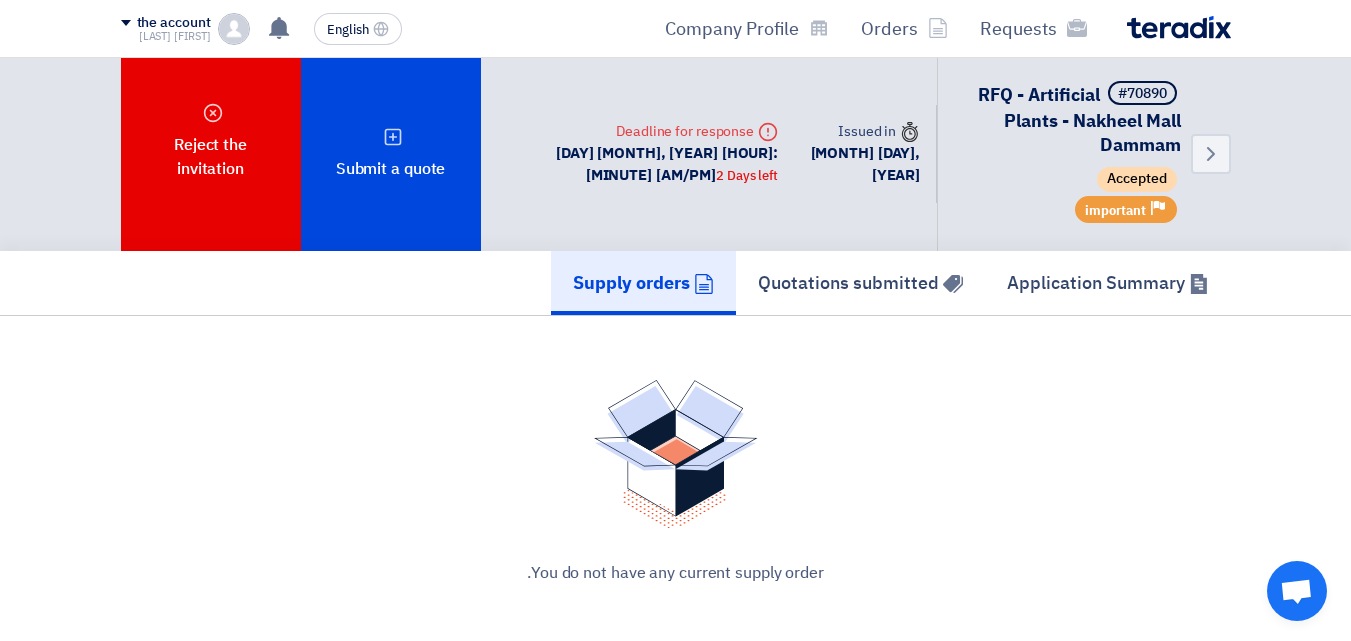 scroll, scrollTop: 0, scrollLeft: 0, axis: both 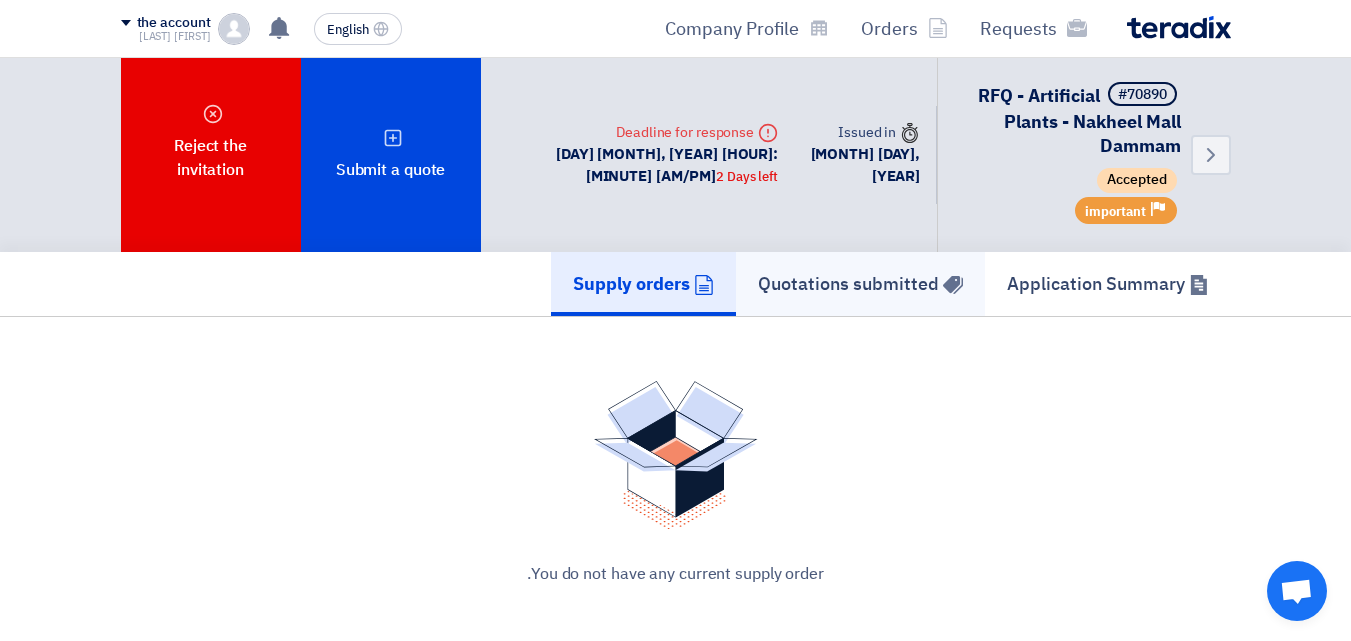 click on "Quotations submitted" 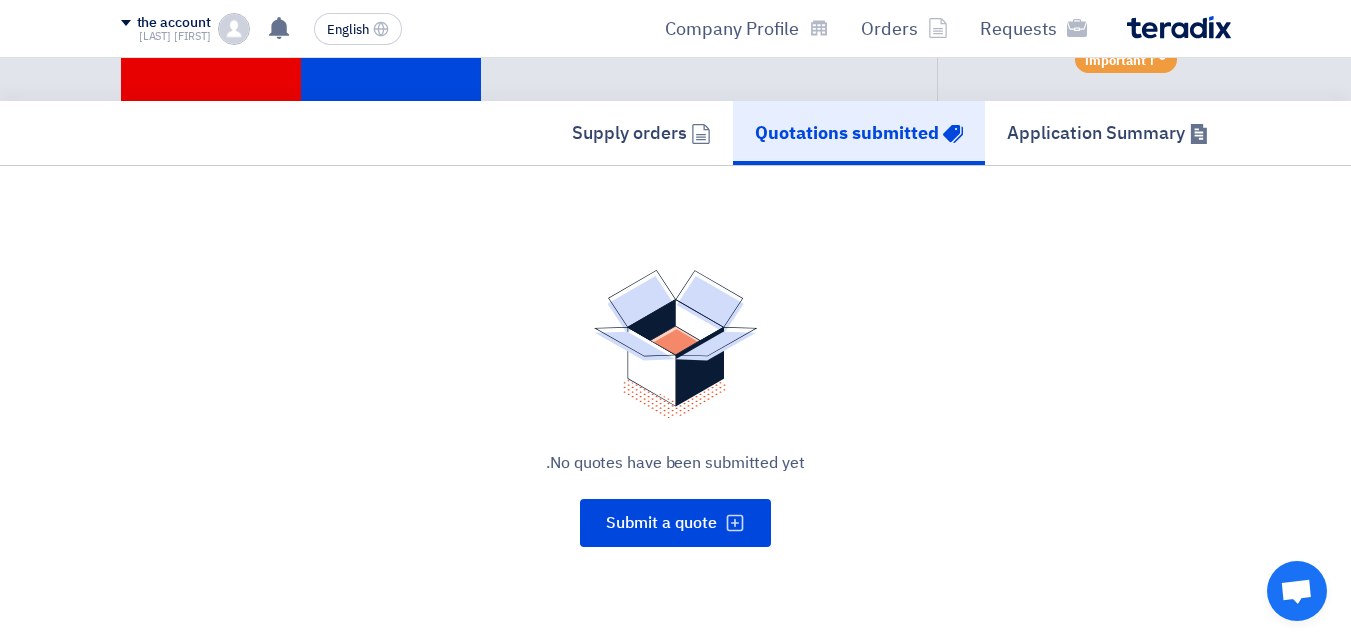 scroll, scrollTop: 0, scrollLeft: 0, axis: both 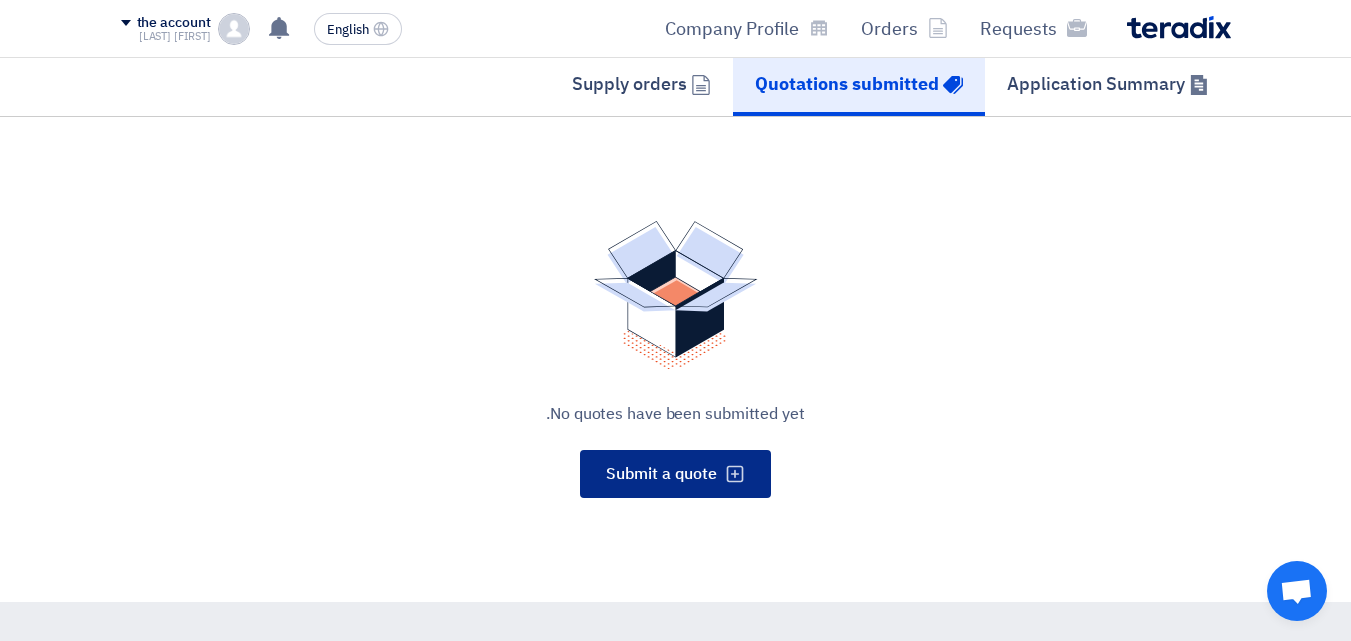 click 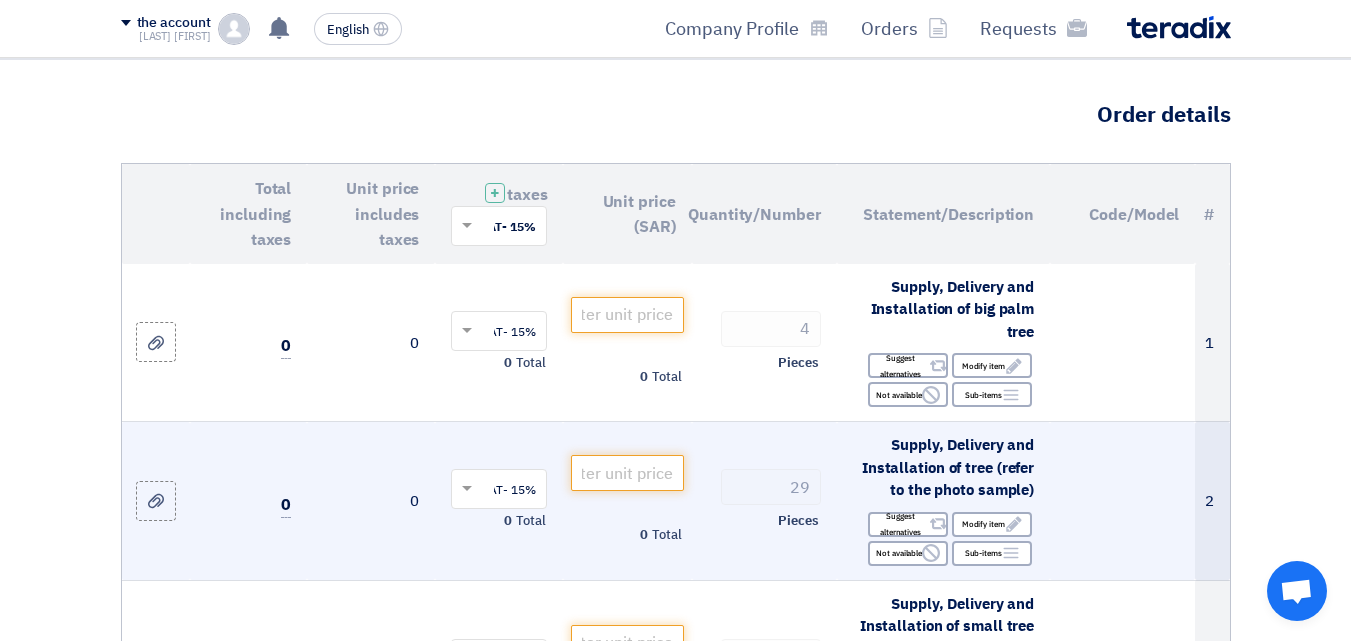 scroll, scrollTop: 100, scrollLeft: 0, axis: vertical 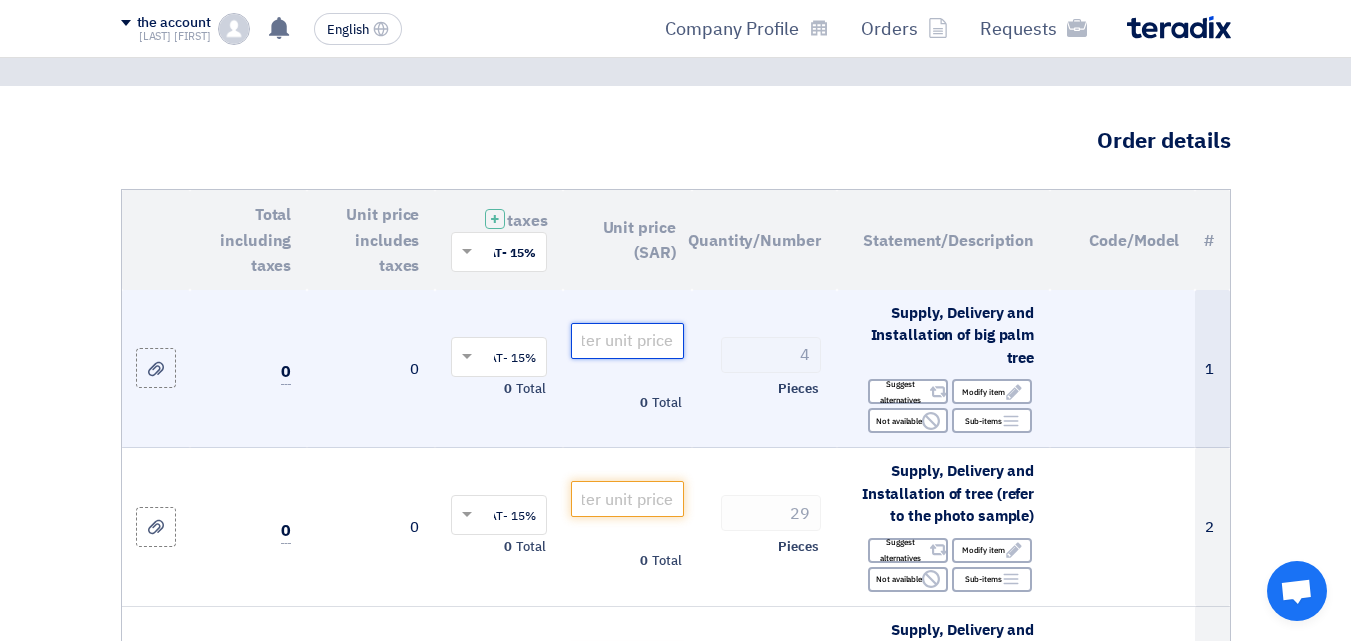 click 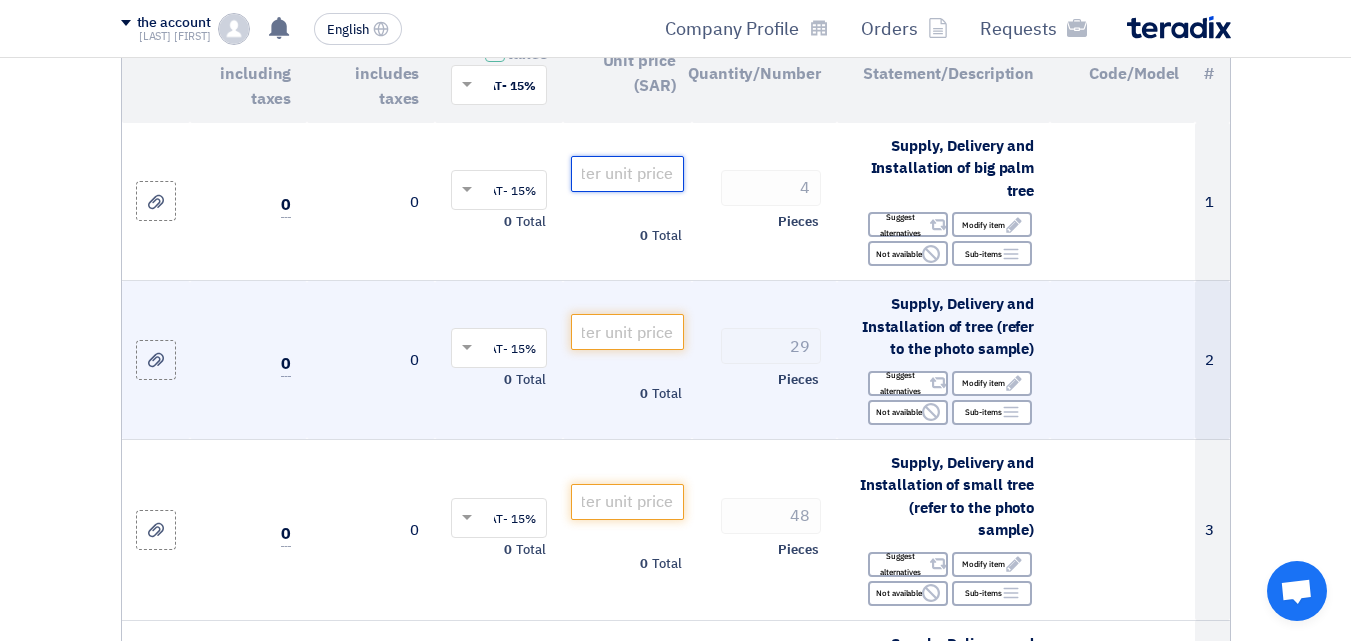 scroll, scrollTop: 300, scrollLeft: 0, axis: vertical 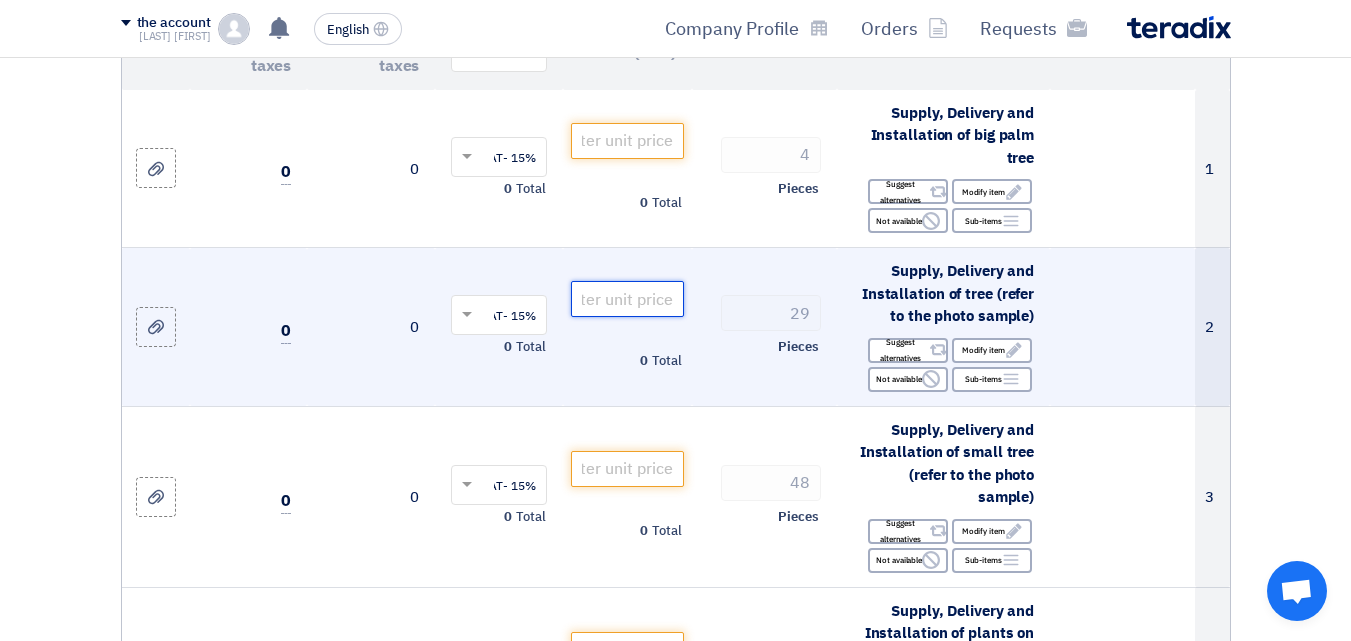 click 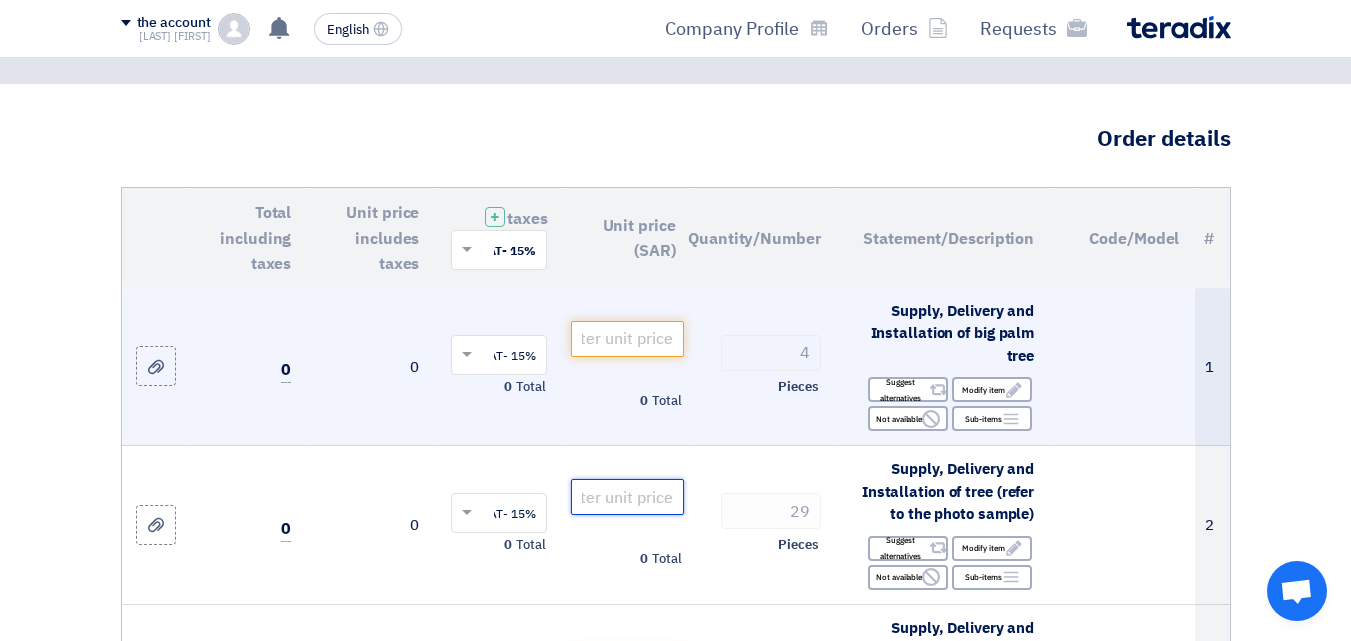 scroll, scrollTop: 100, scrollLeft: 0, axis: vertical 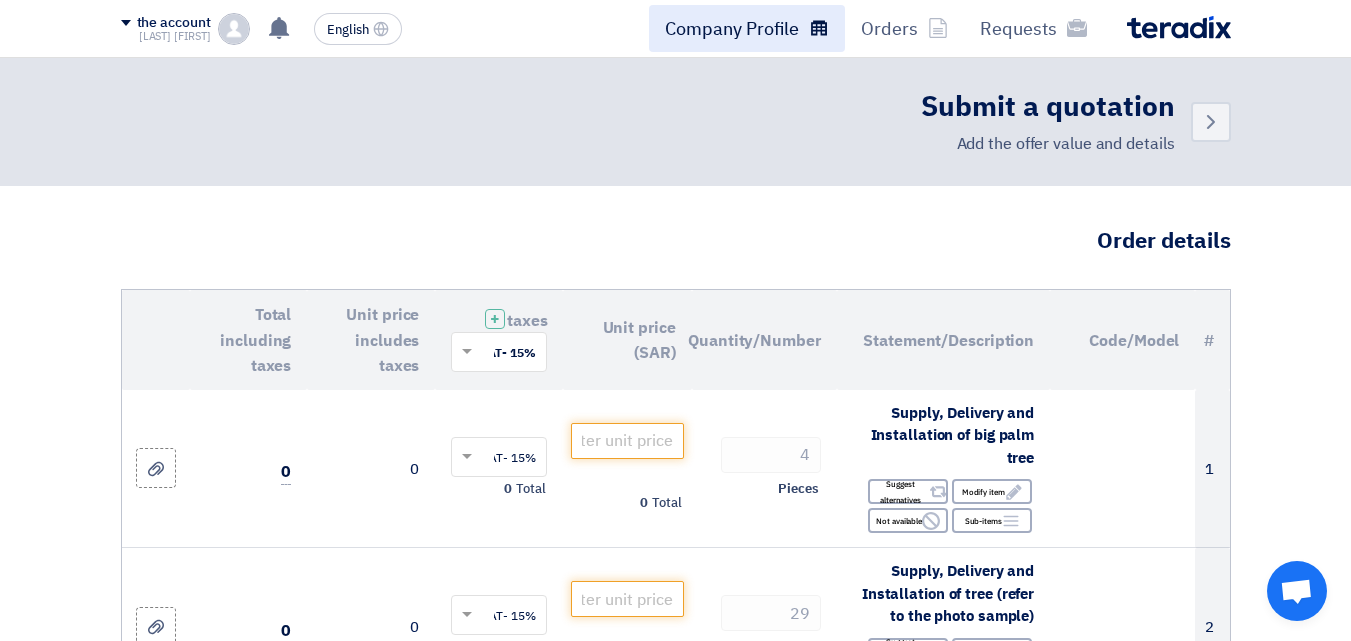 click on "Company Profile" 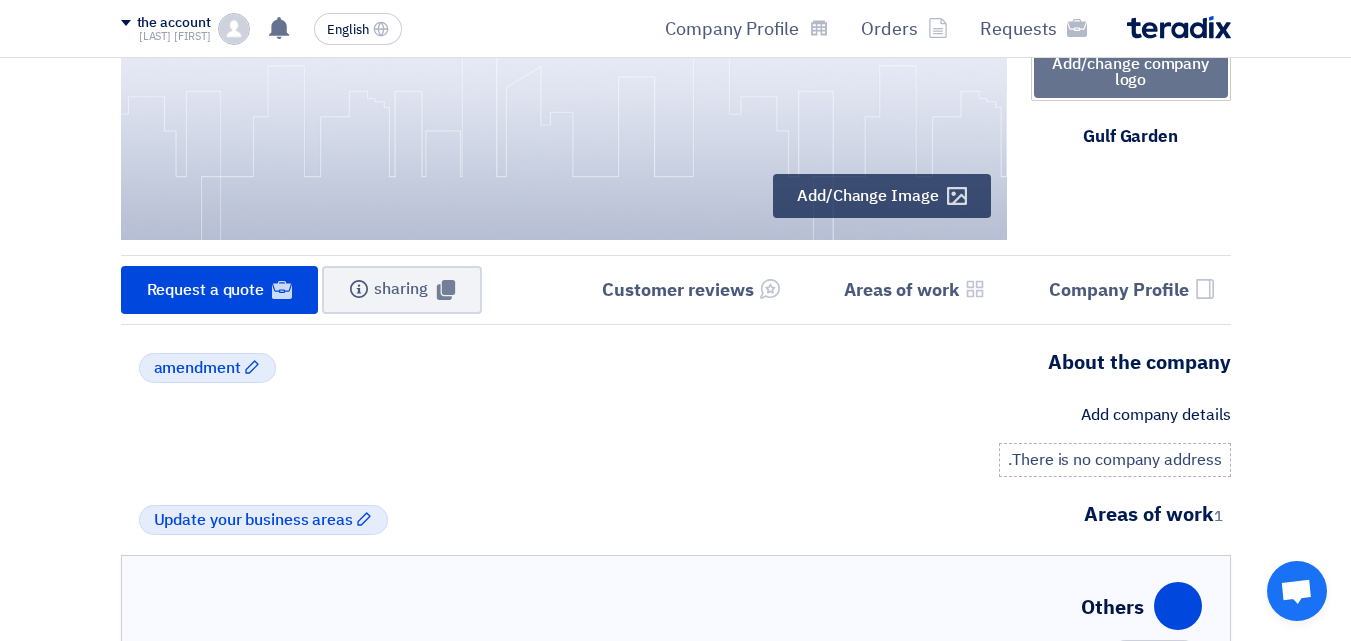 scroll, scrollTop: 0, scrollLeft: 0, axis: both 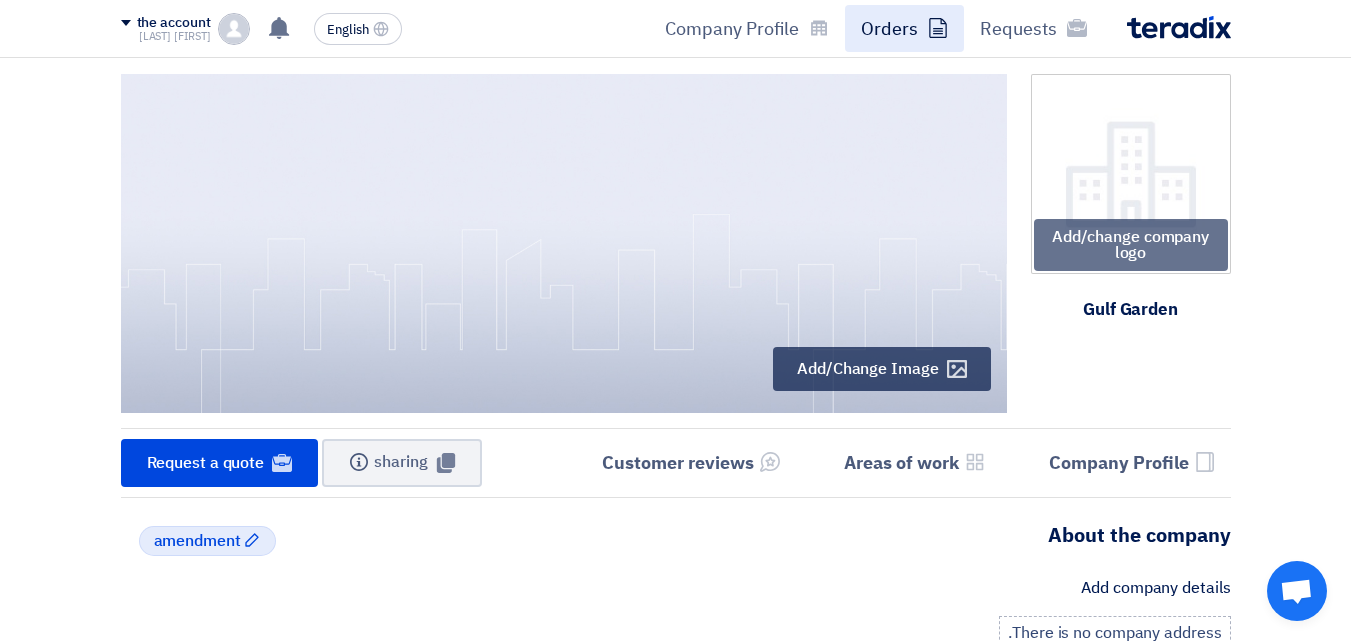 click on "Orders" 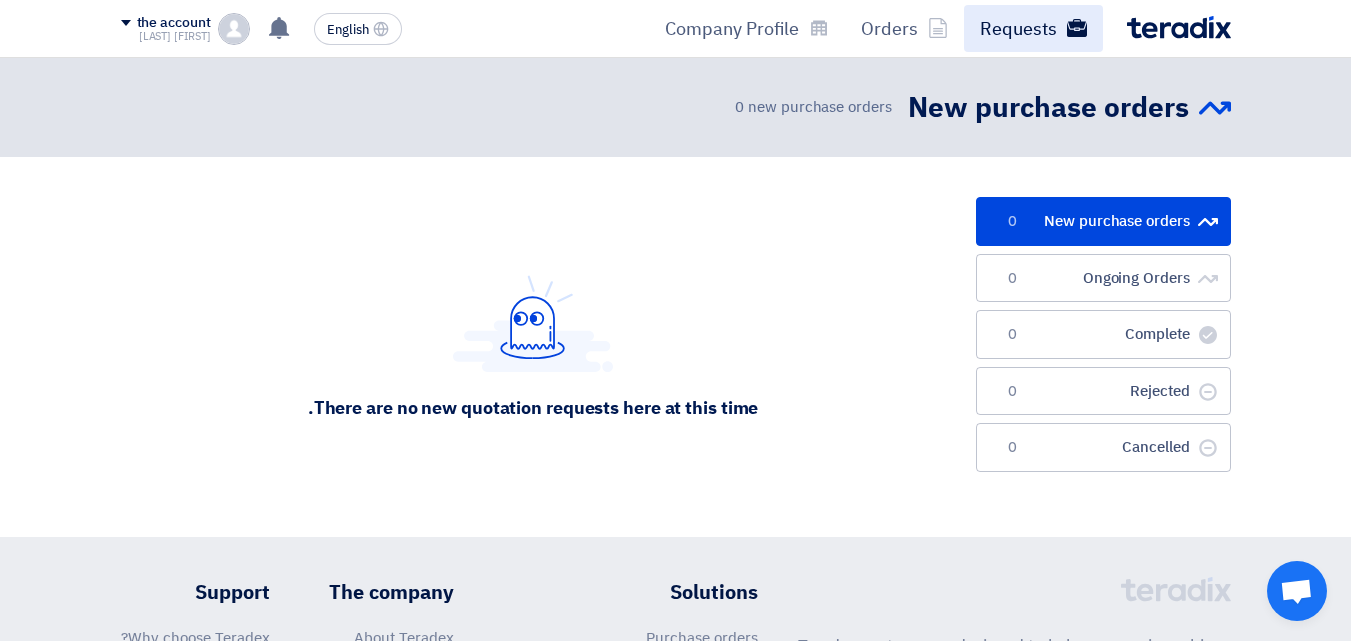 click on "Requests" 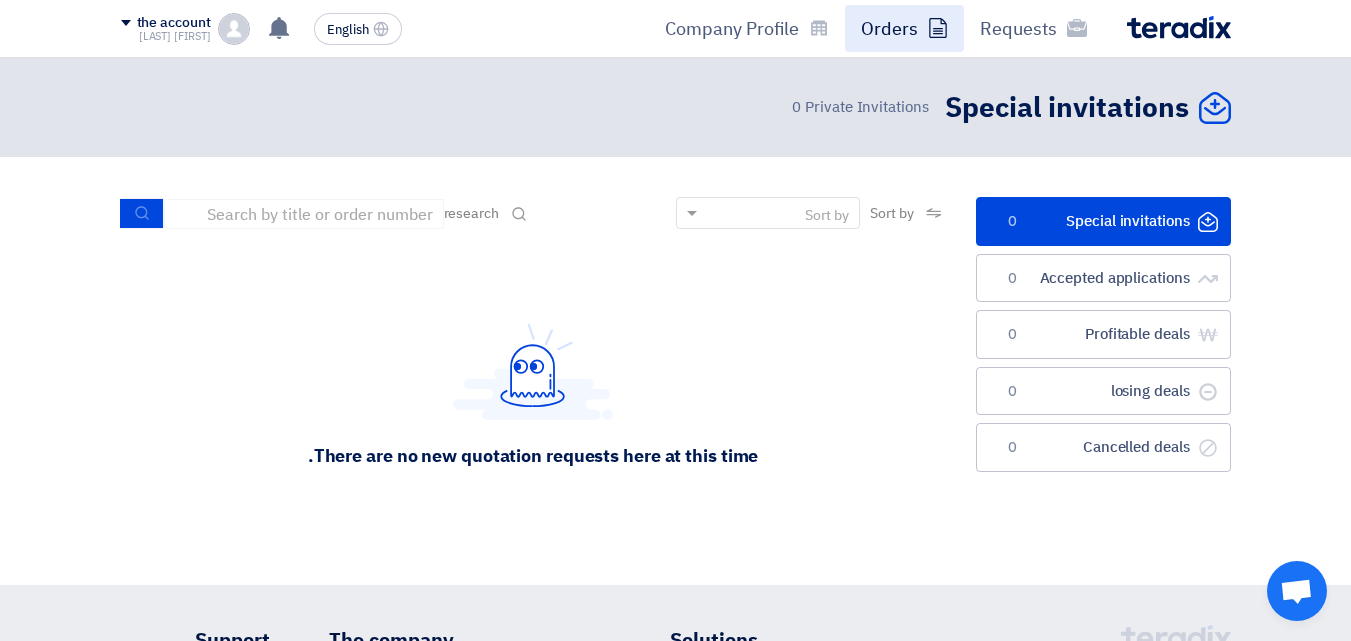 click on "Orders" 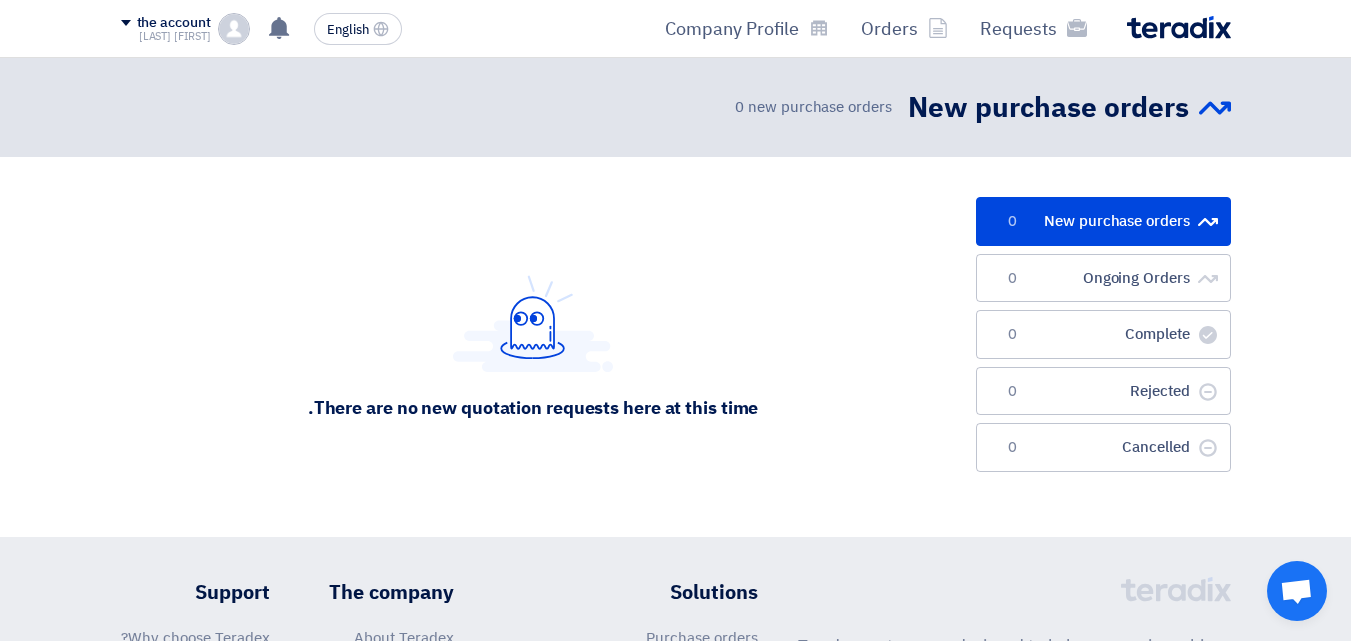 click 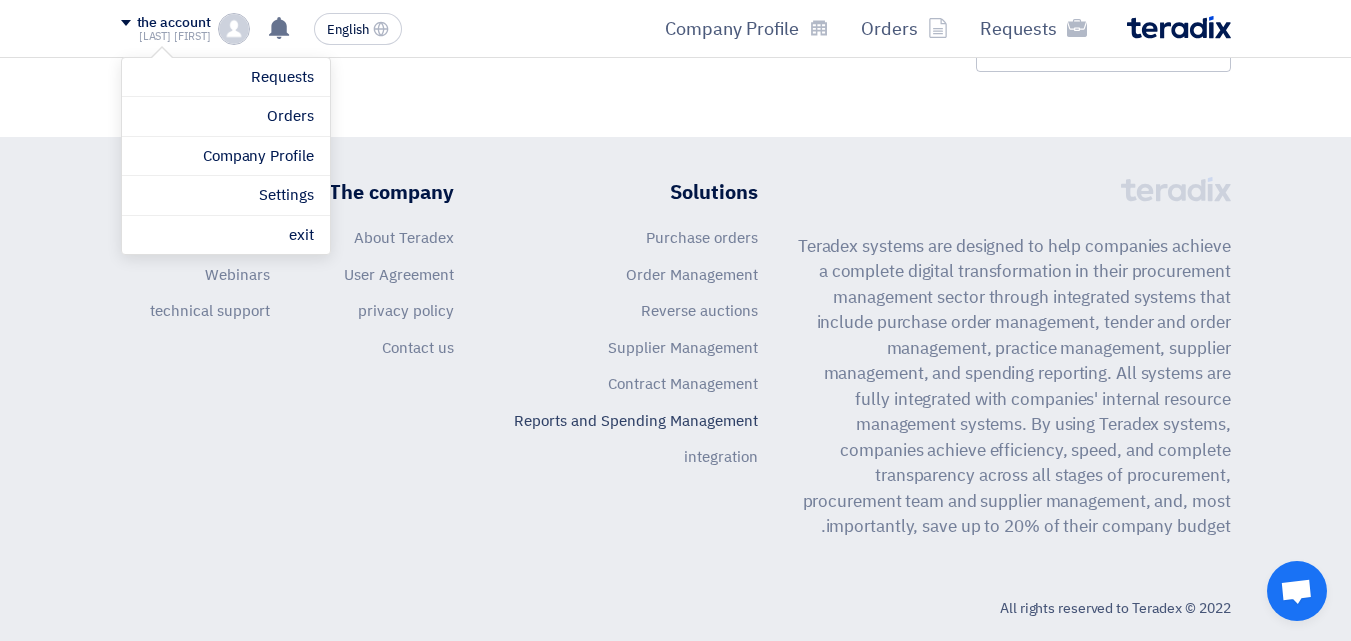 click on "Reports and Spending Management" 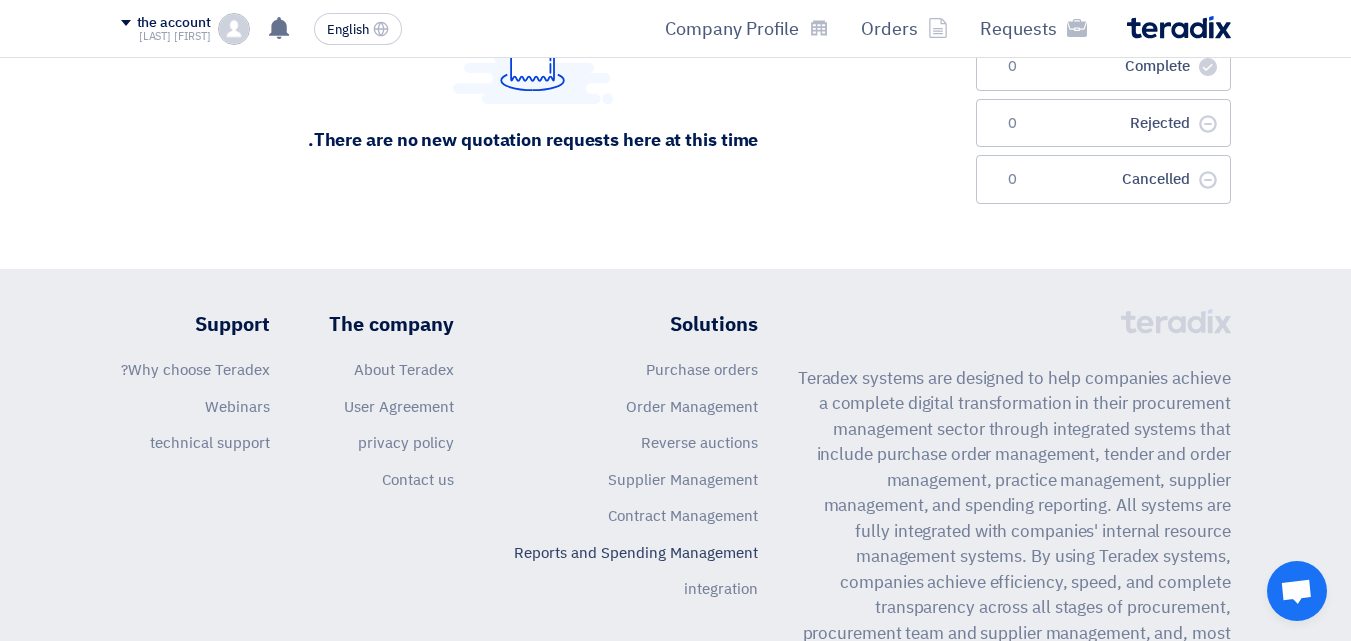 scroll, scrollTop: 0, scrollLeft: 0, axis: both 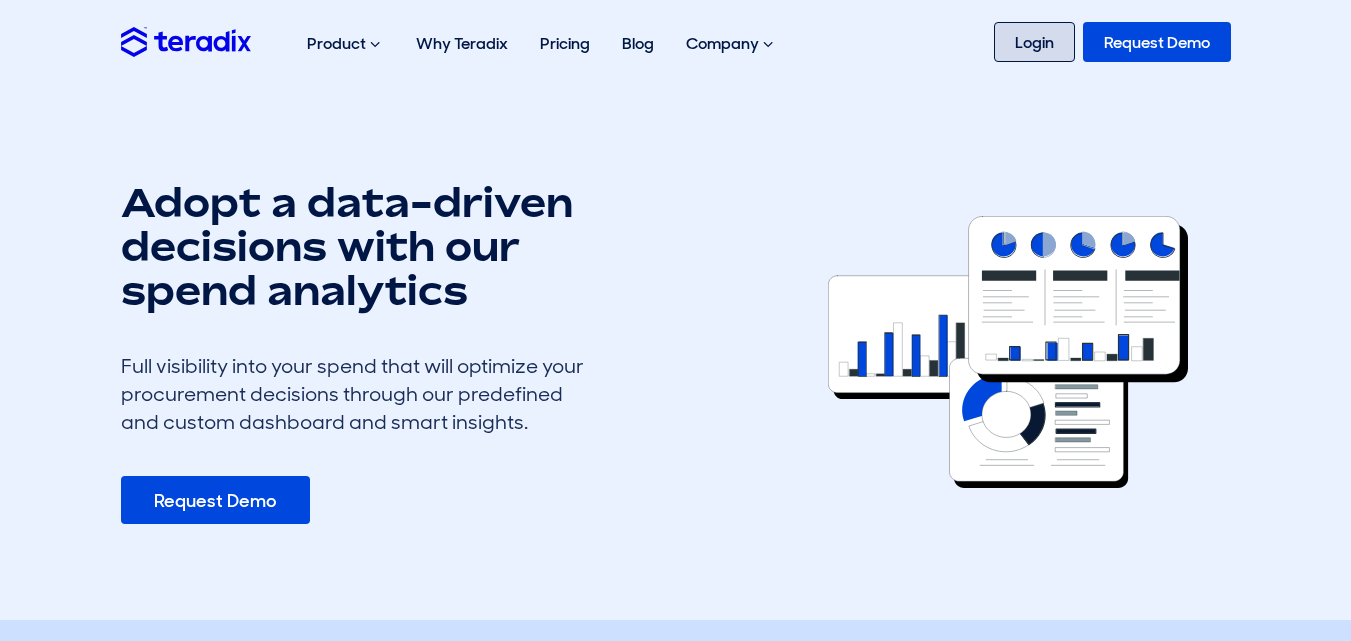 drag, startPoint x: 1031, startPoint y: 48, endPoint x: 1128, endPoint y: 336, distance: 303.89636 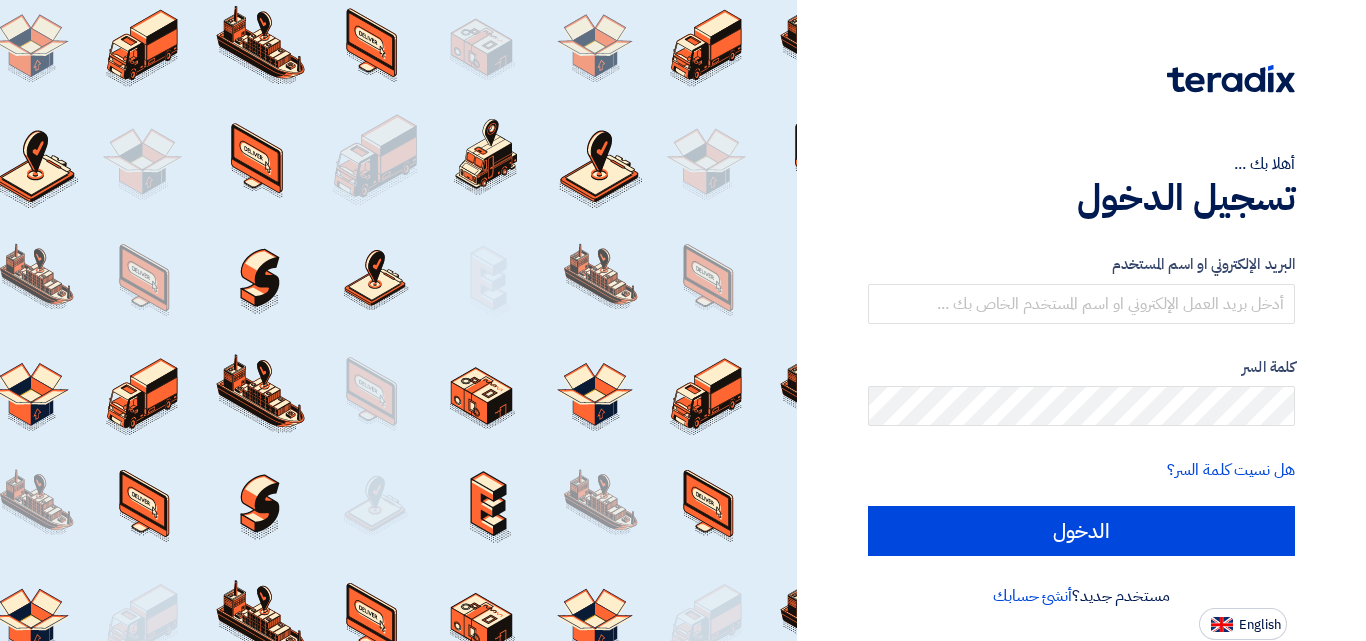 scroll, scrollTop: 0, scrollLeft: 0, axis: both 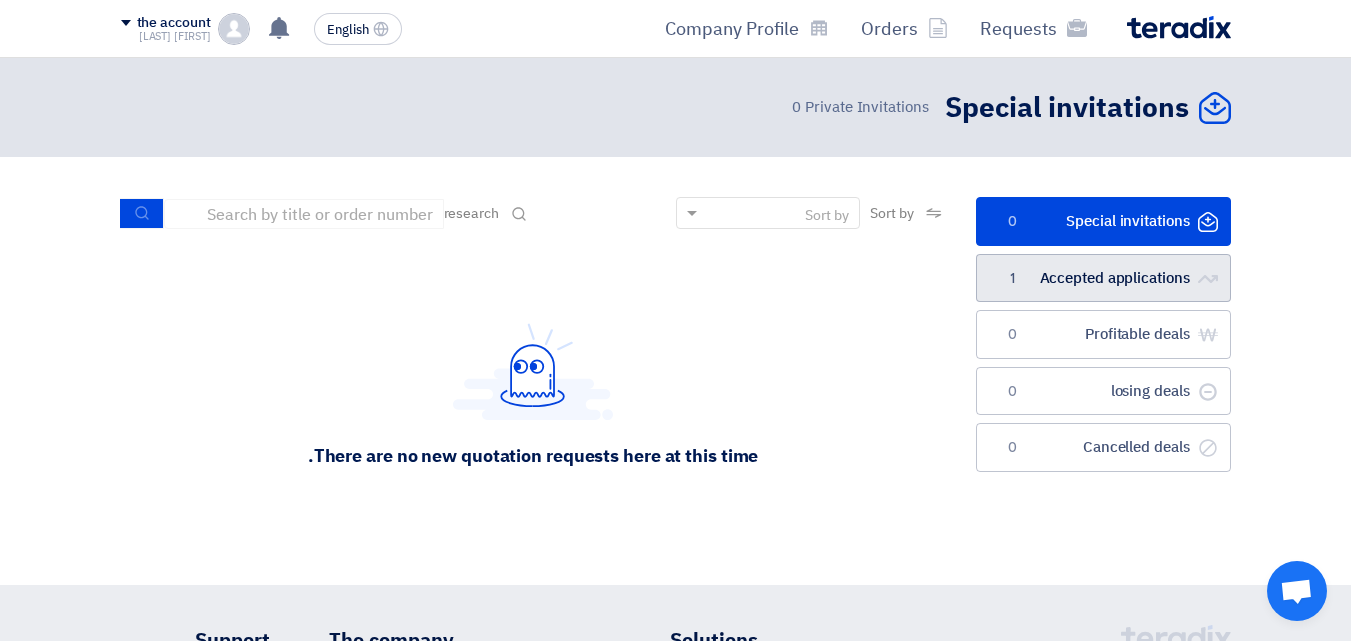 click on "Accepted applications" 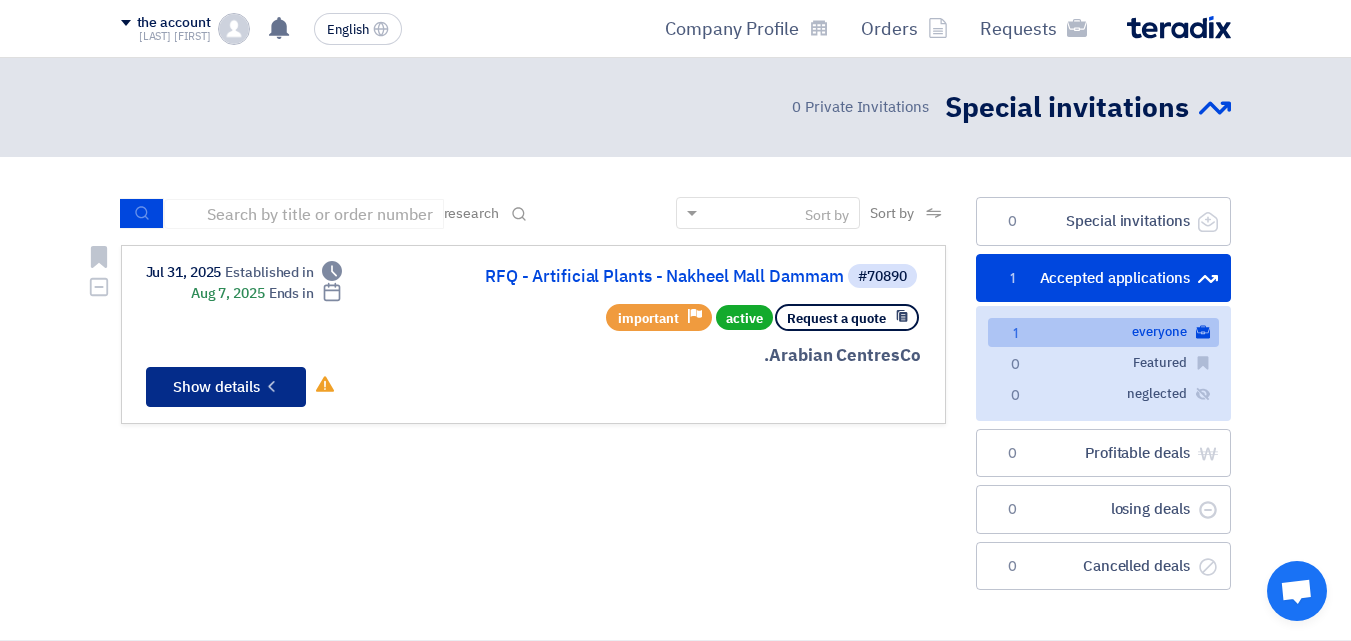 click on "Check details
Show details" 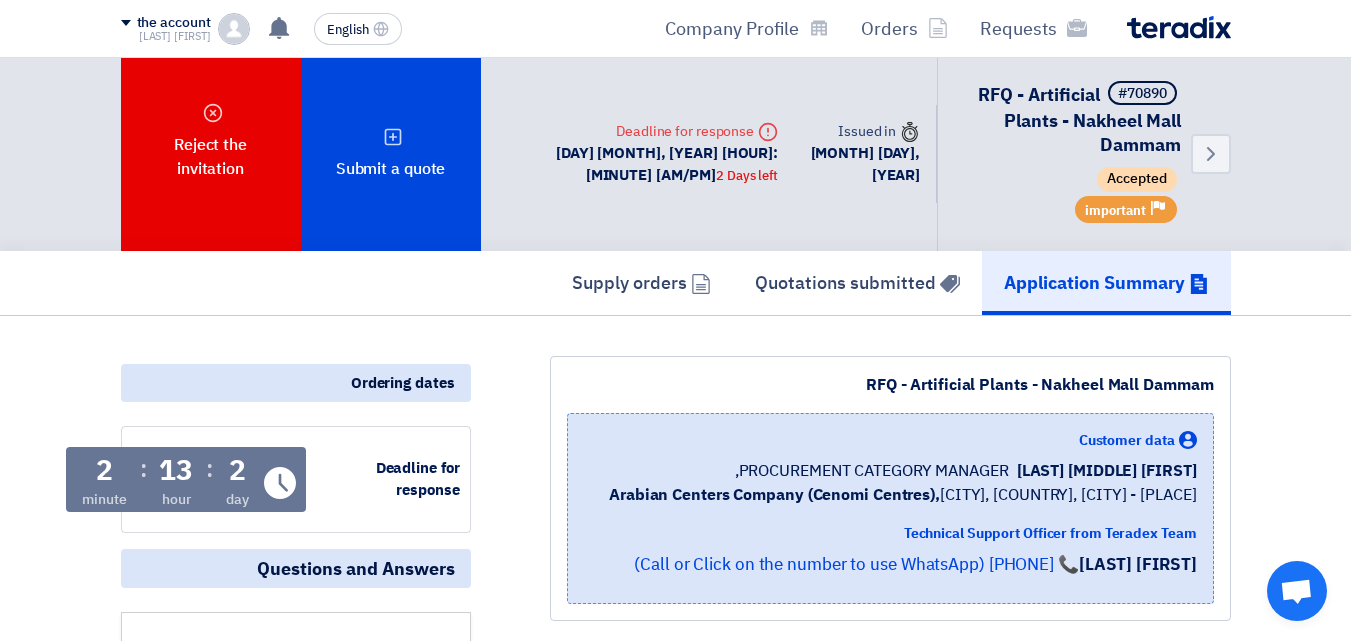 scroll, scrollTop: 0, scrollLeft: 0, axis: both 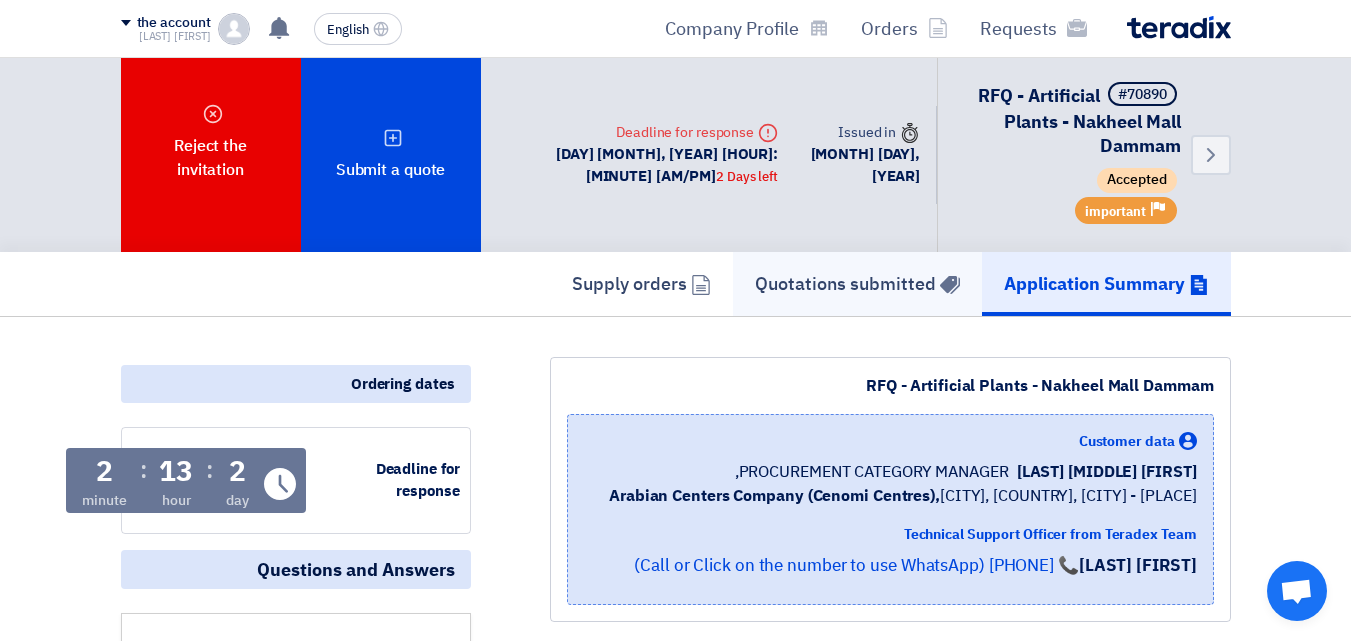 click on "Quotations submitted" 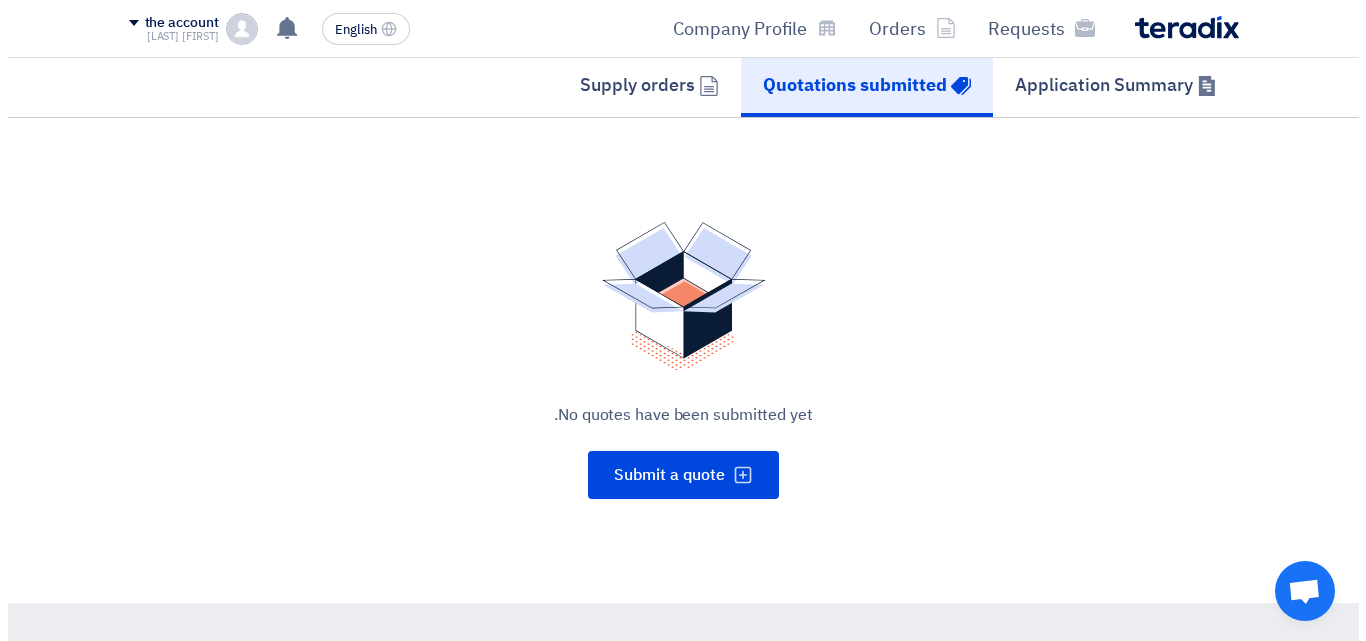 scroll, scrollTop: 200, scrollLeft: 0, axis: vertical 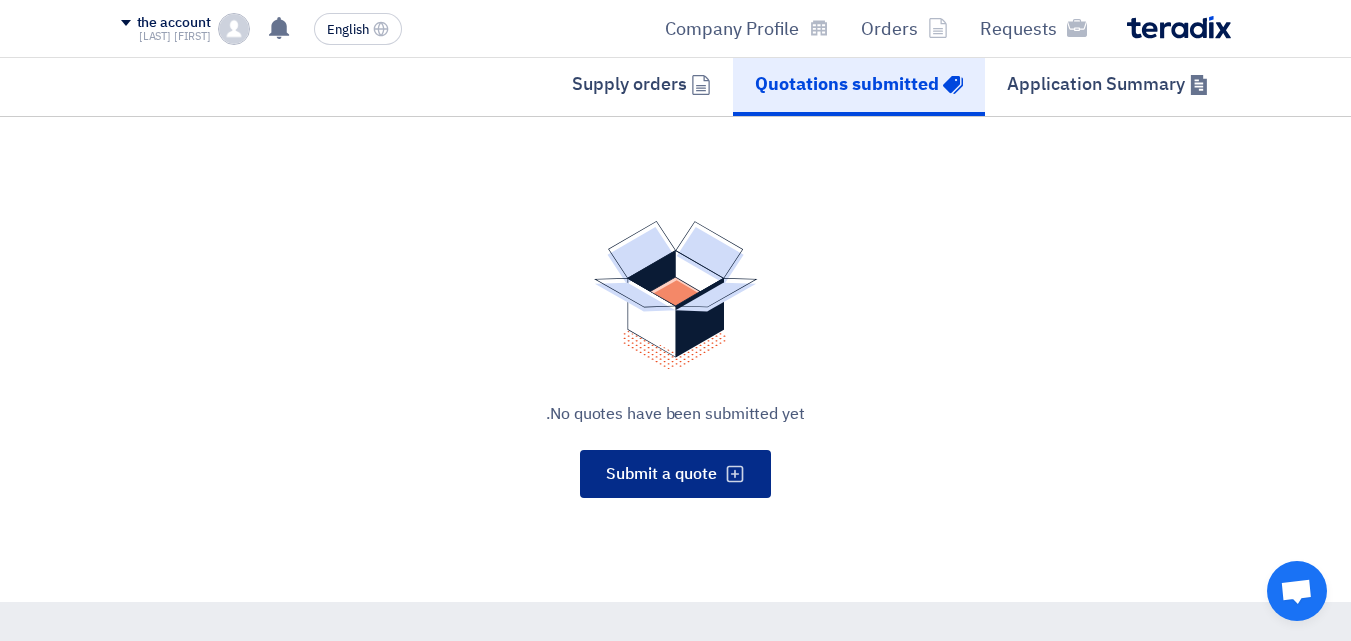 click on "Submit a quote" 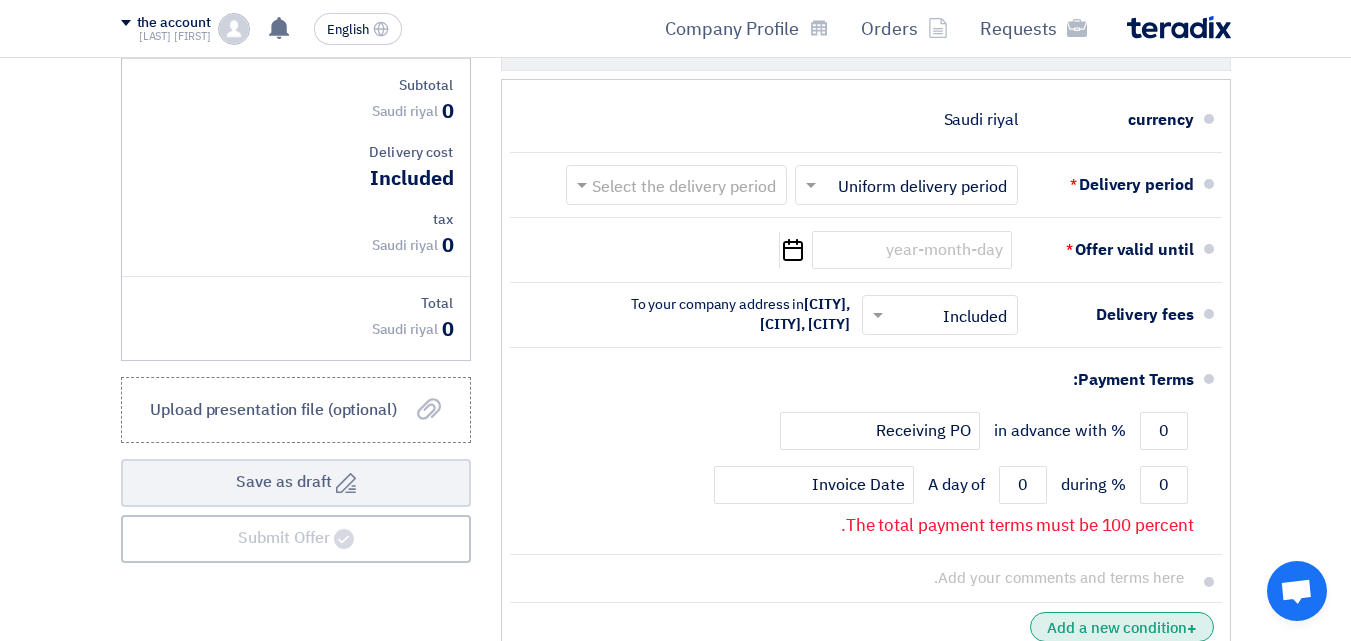 scroll, scrollTop: 1100, scrollLeft: 0, axis: vertical 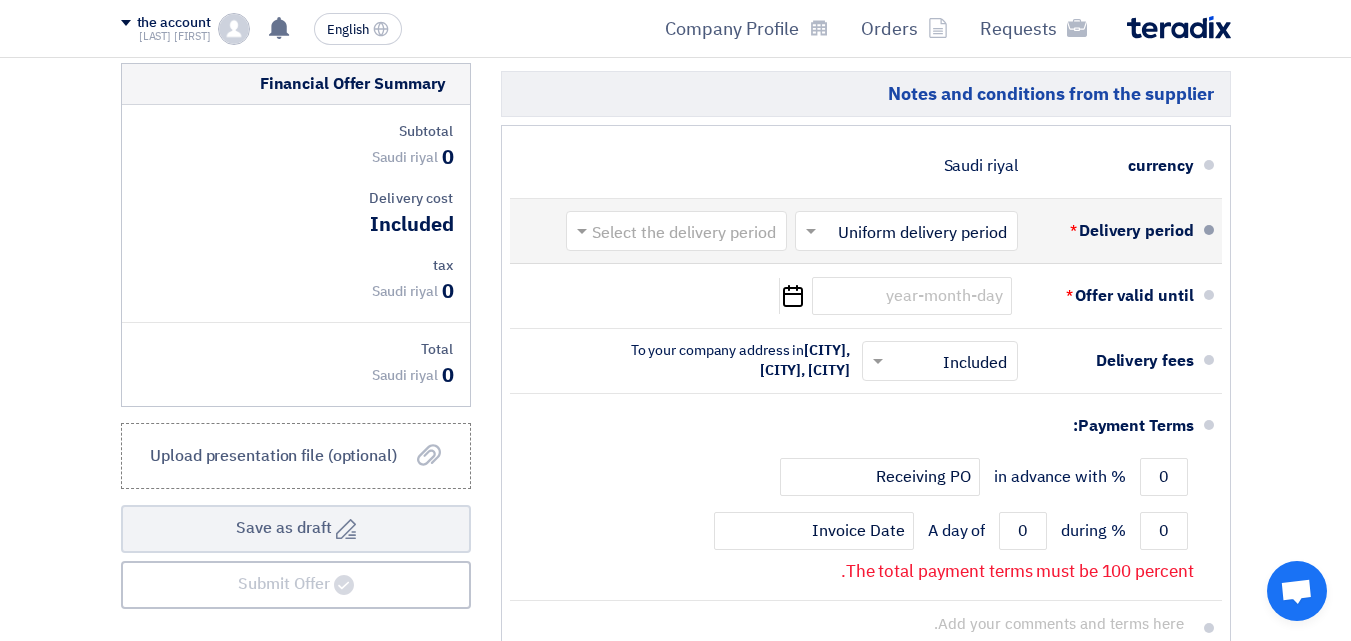 click 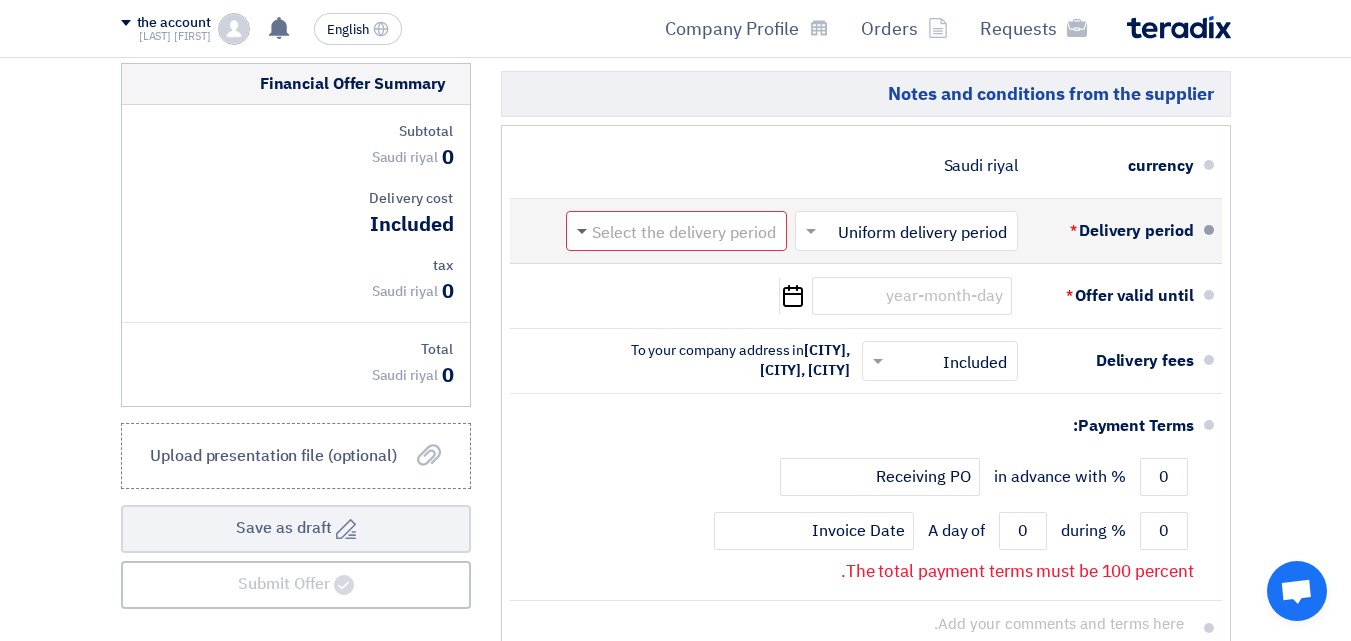click 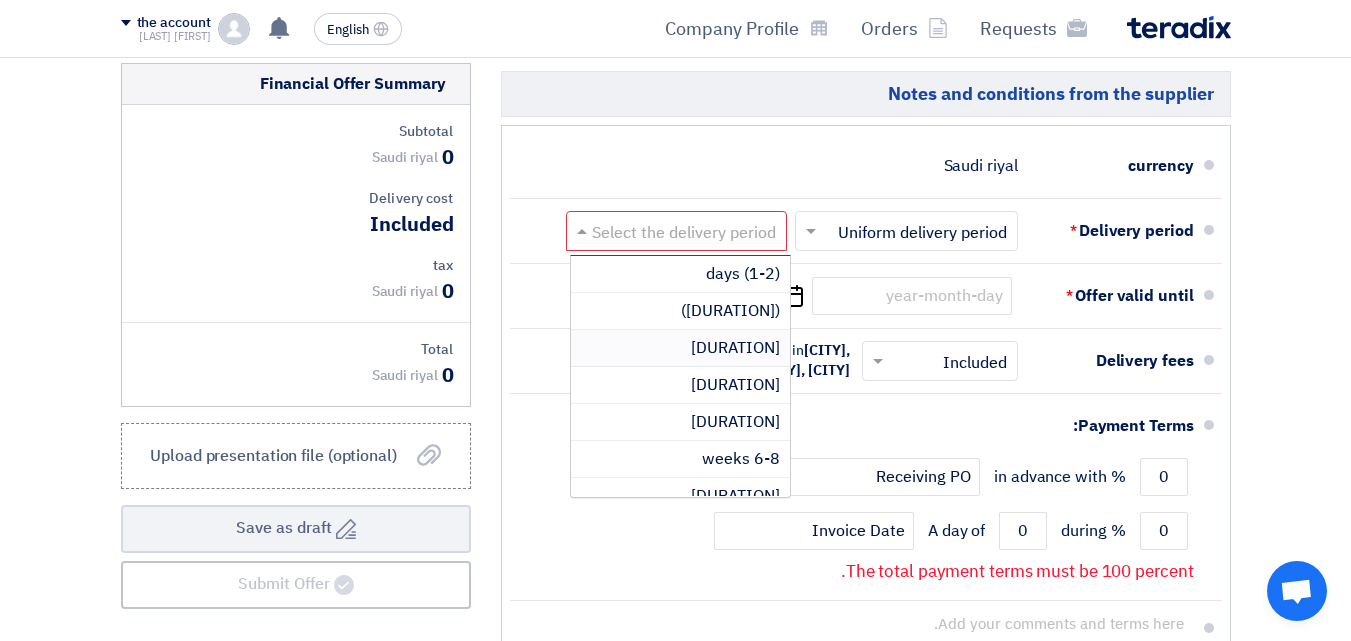 click on "[DURATION]" 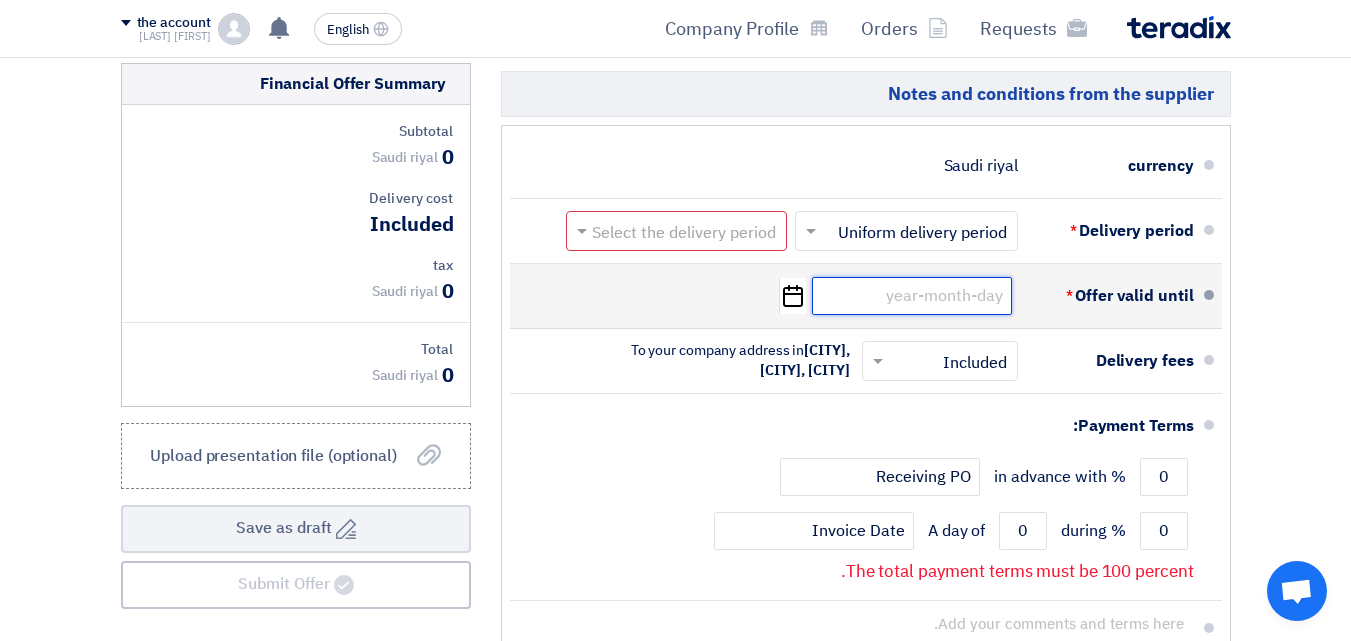 click 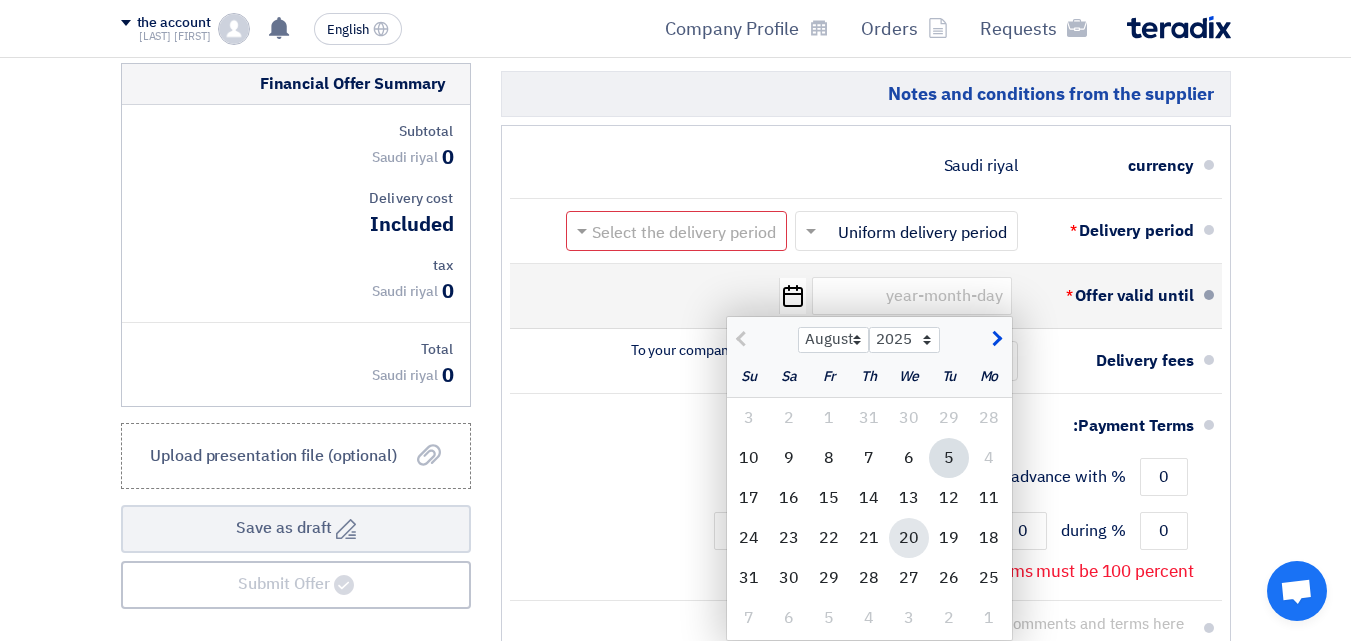 click on "20" 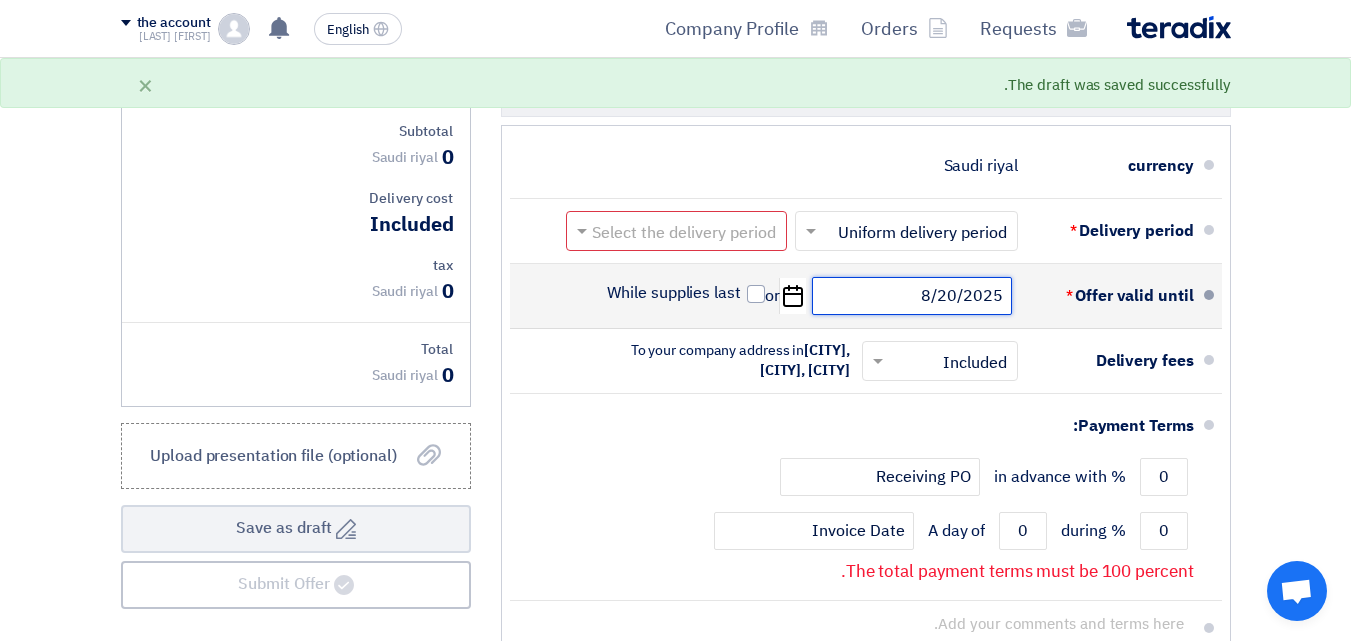 click on "8/20/2025" 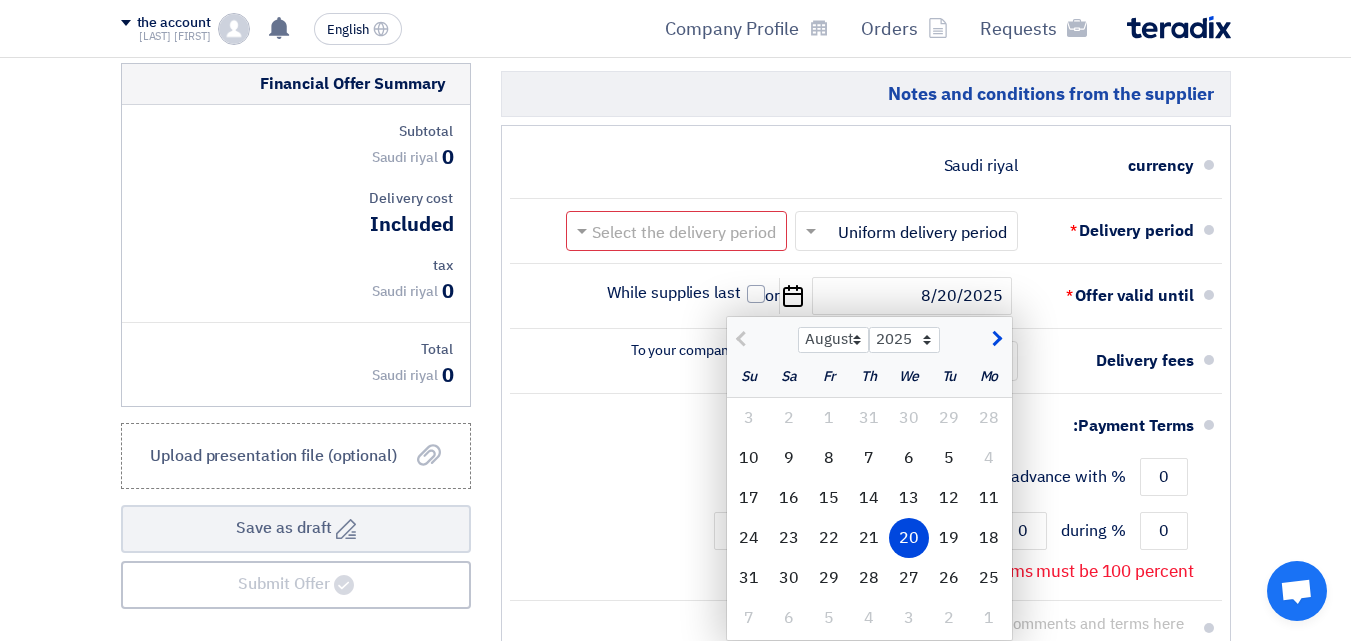 click on "[DURATION]" 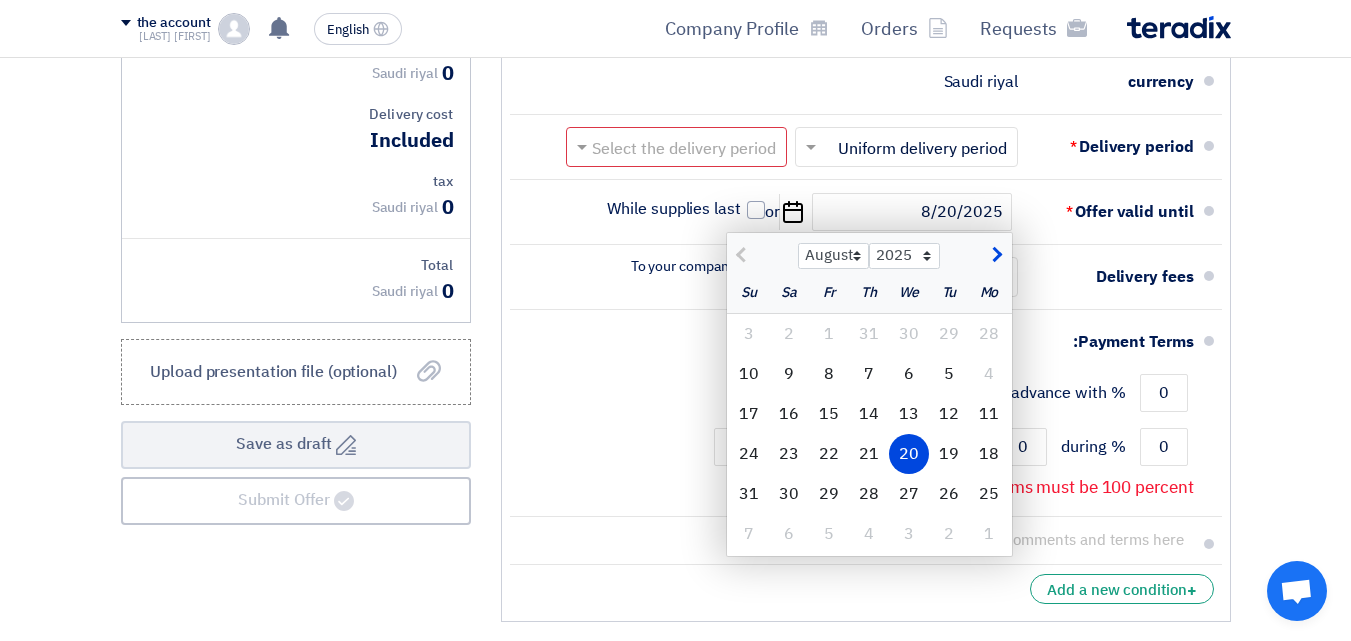 scroll, scrollTop: 1200, scrollLeft: 0, axis: vertical 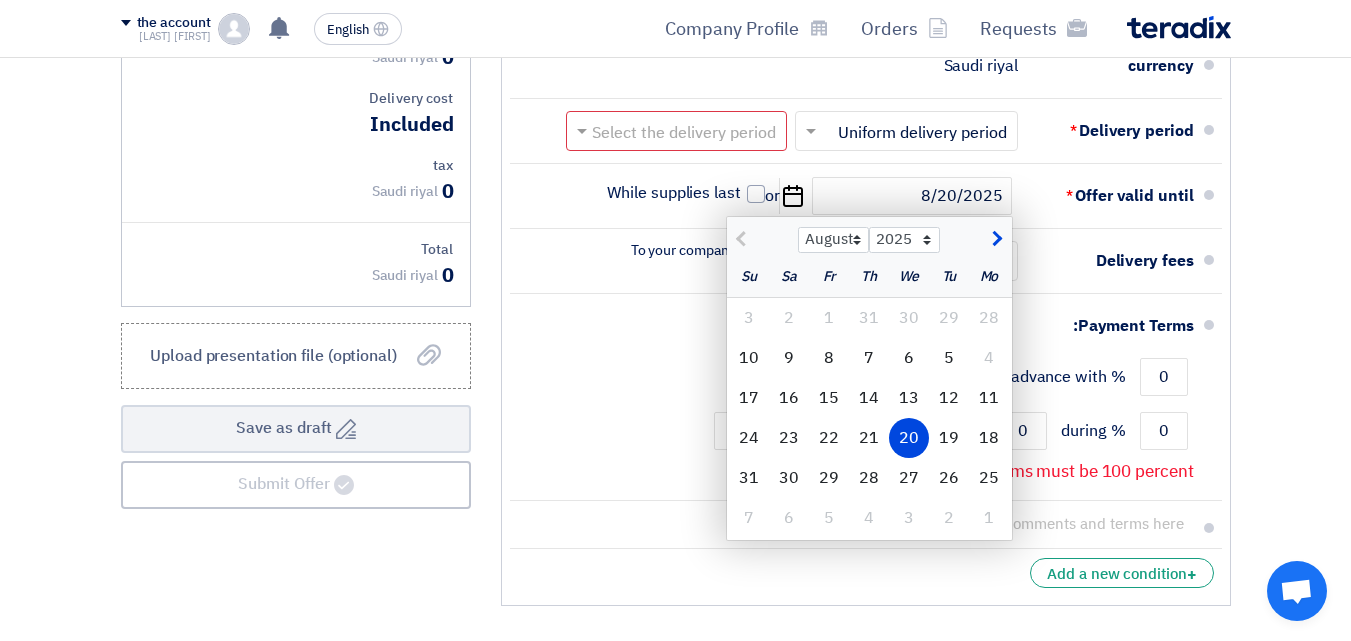 click on "[DURATION]" 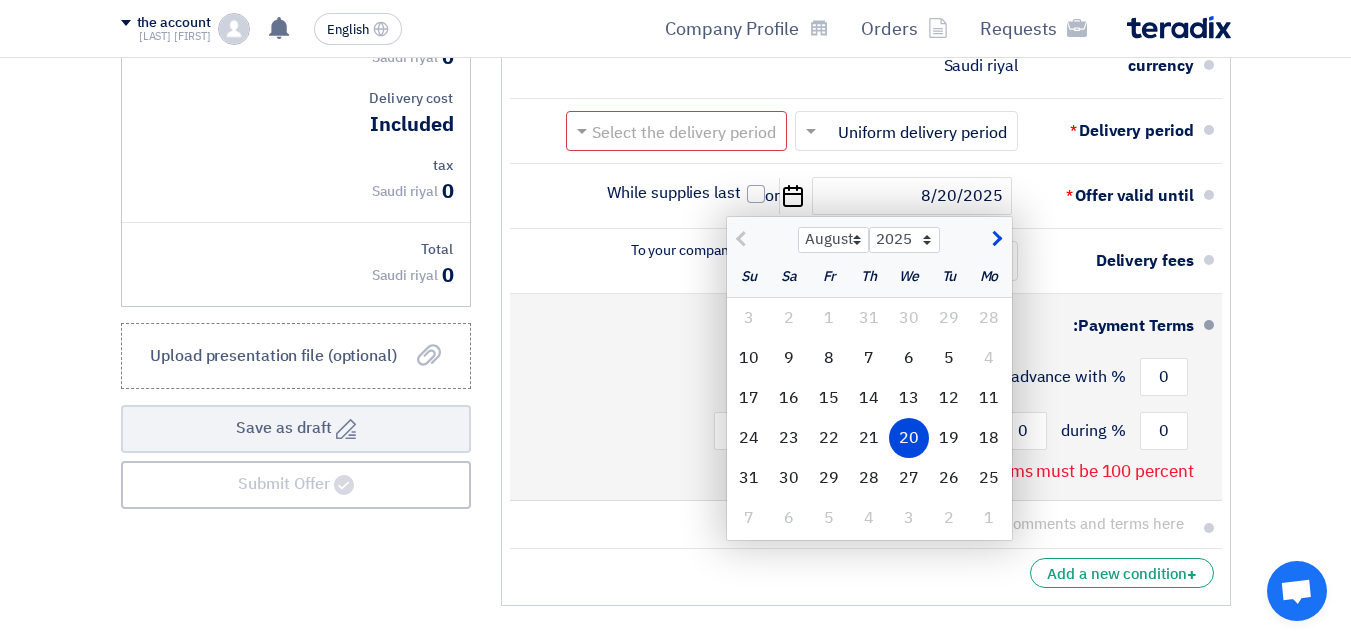 click on "0
% in advance with
Receiving PO" 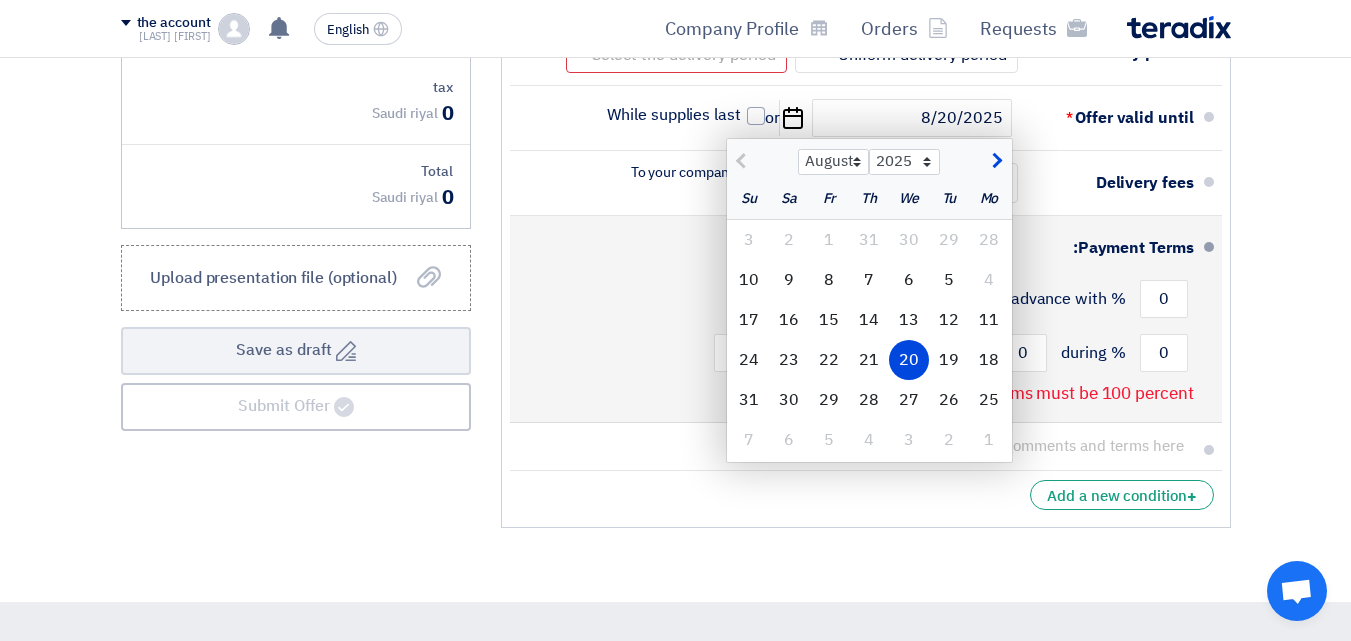 scroll, scrollTop: 1300, scrollLeft: 0, axis: vertical 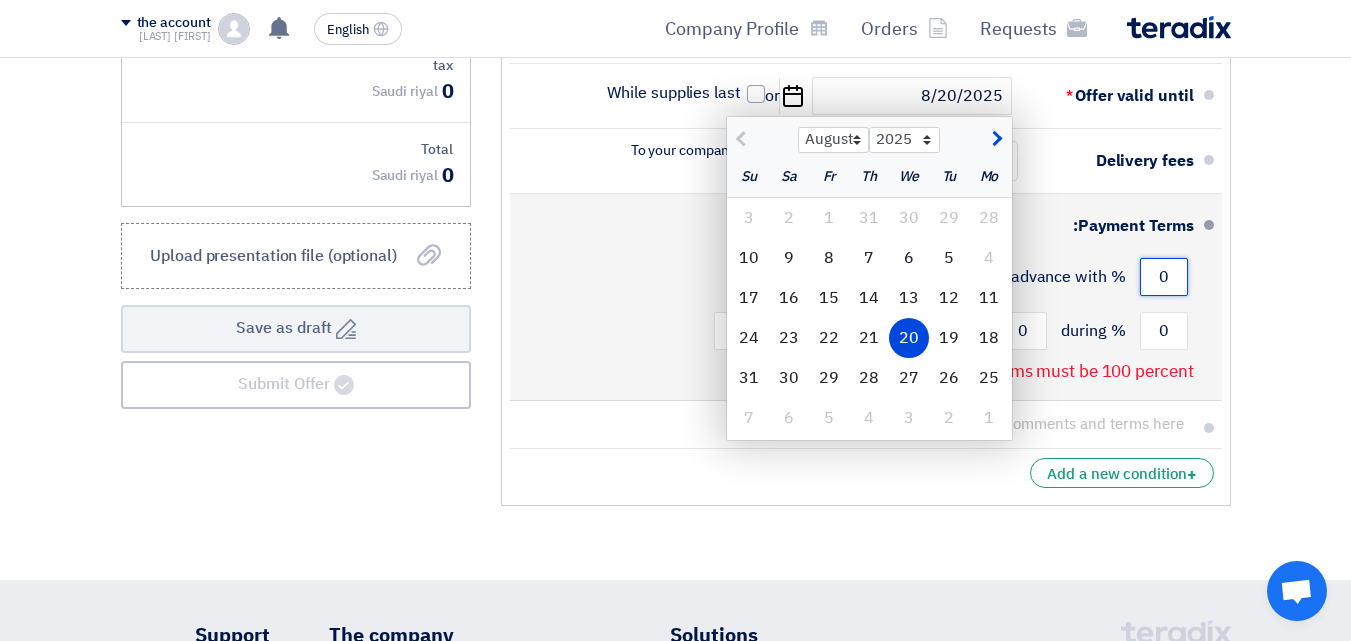 click on "0" 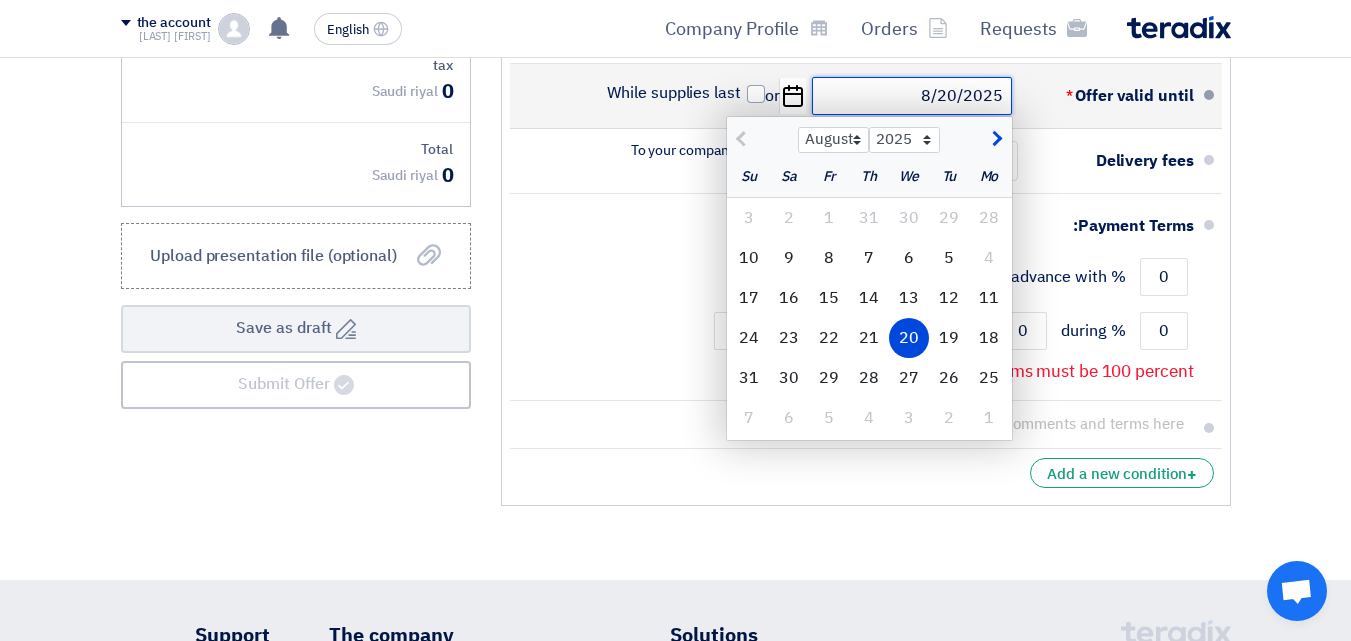 click on "8/20/2025" 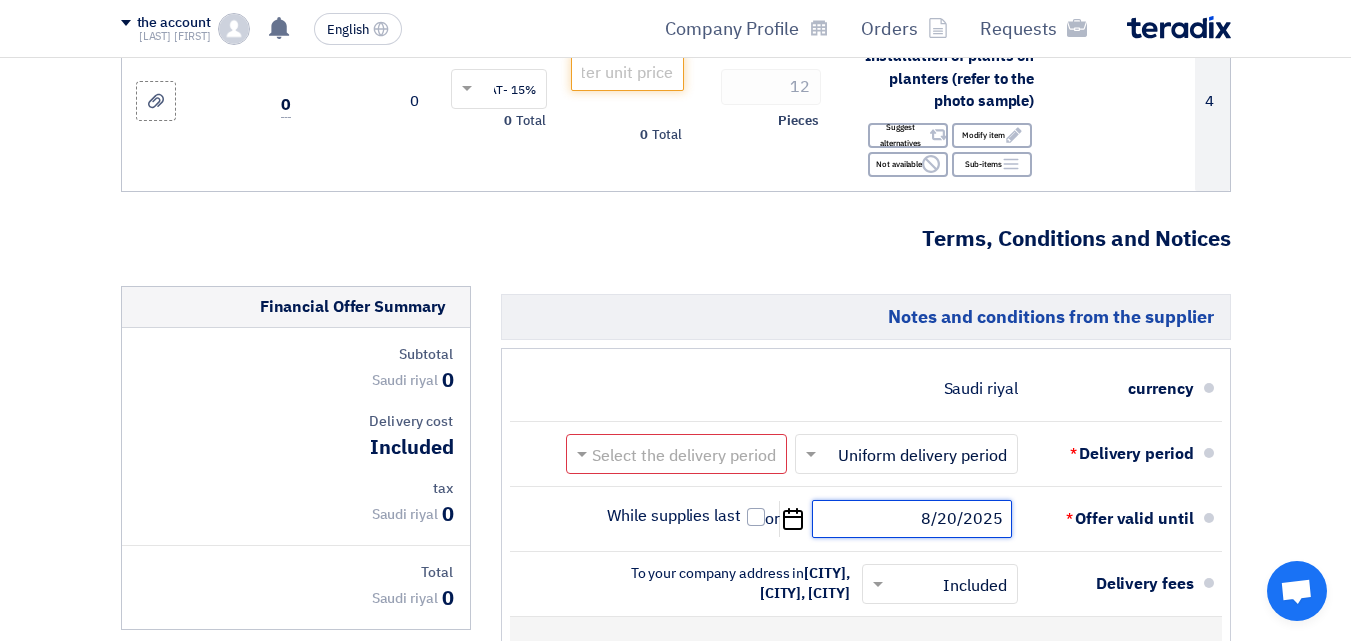 scroll, scrollTop: 700, scrollLeft: 0, axis: vertical 